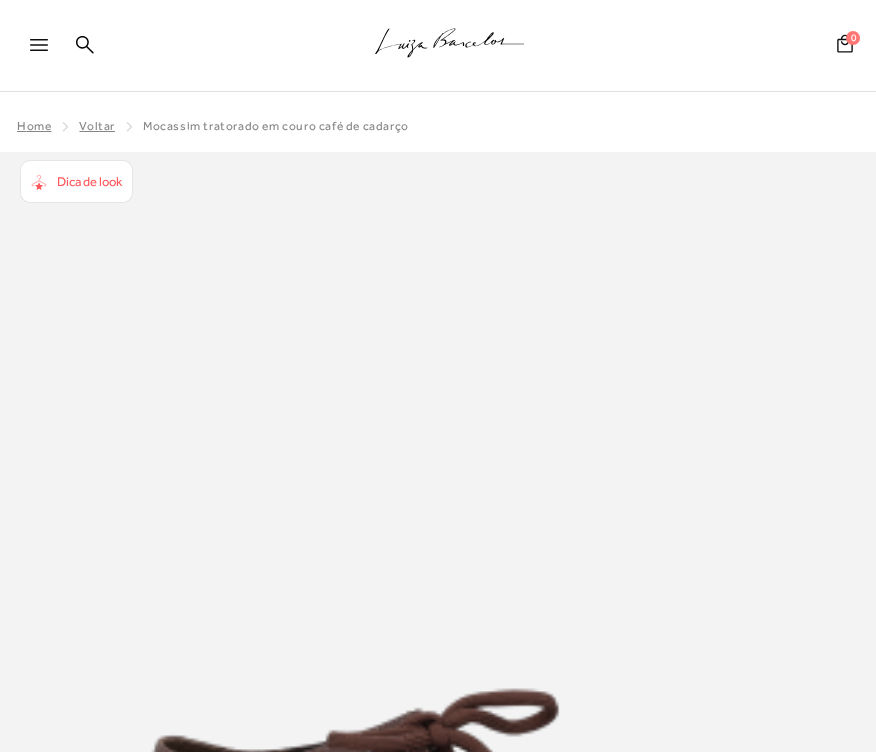 scroll, scrollTop: 0, scrollLeft: 0, axis: both 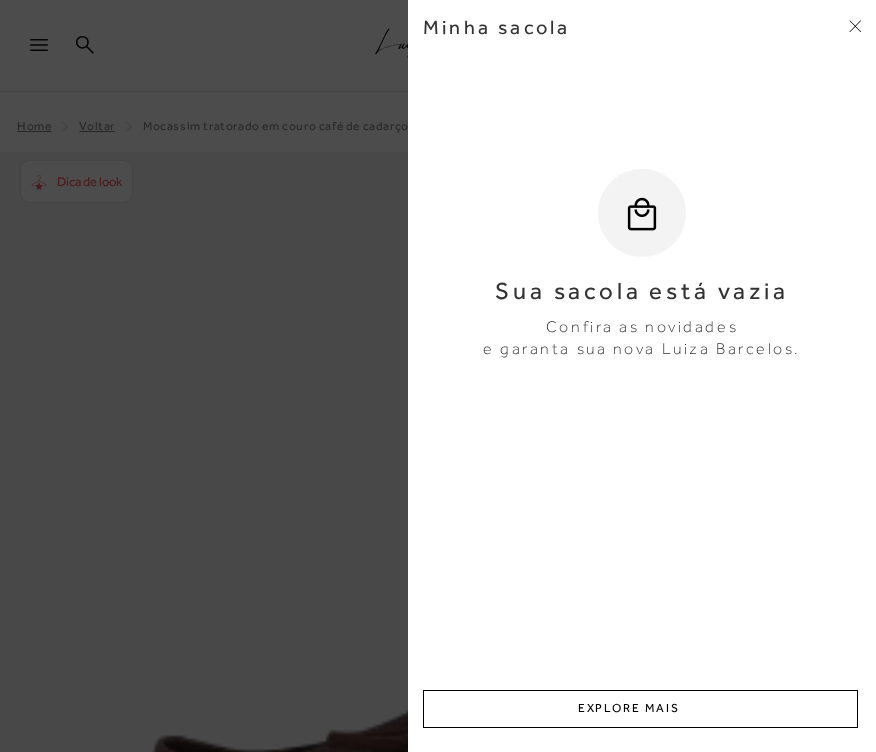 click at bounding box center [438, 376] 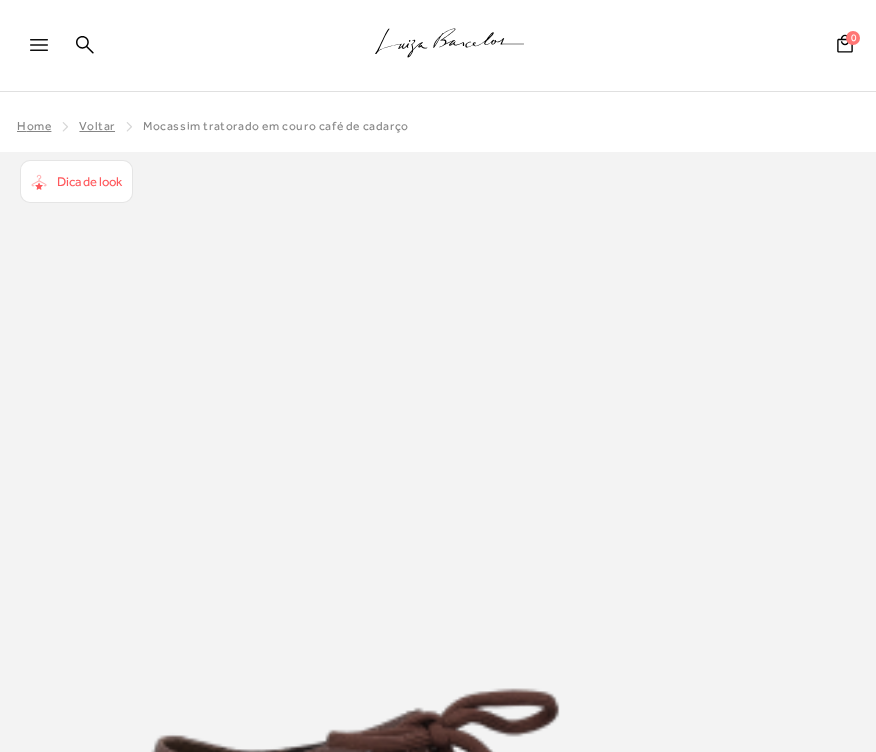click on ".a{fill-rule:evenodd;stroke:#000!important;stroke-width:0!important;}" 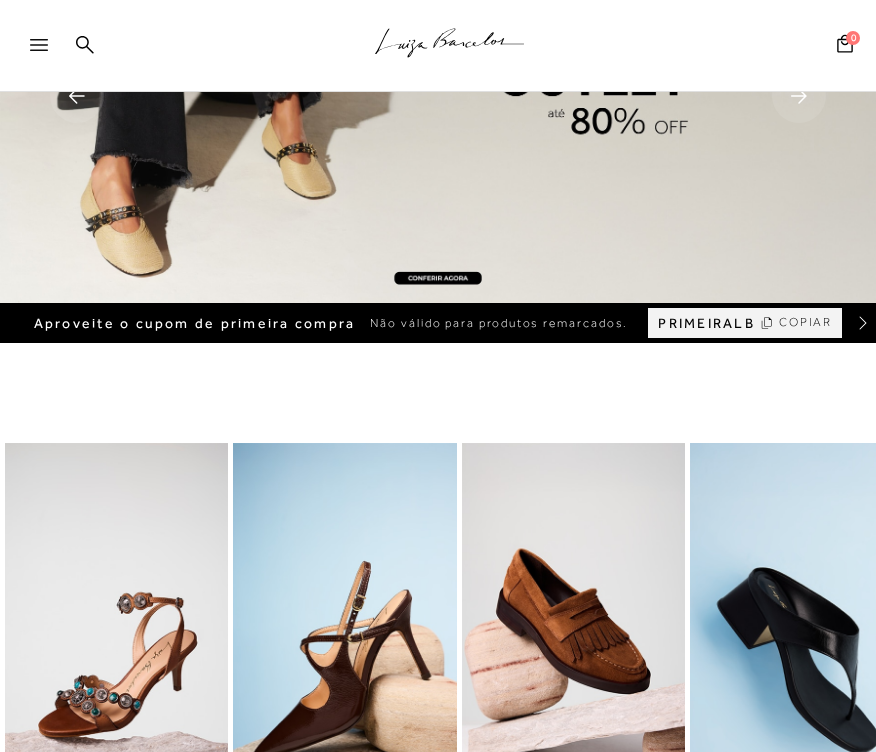 scroll, scrollTop: 0, scrollLeft: 0, axis: both 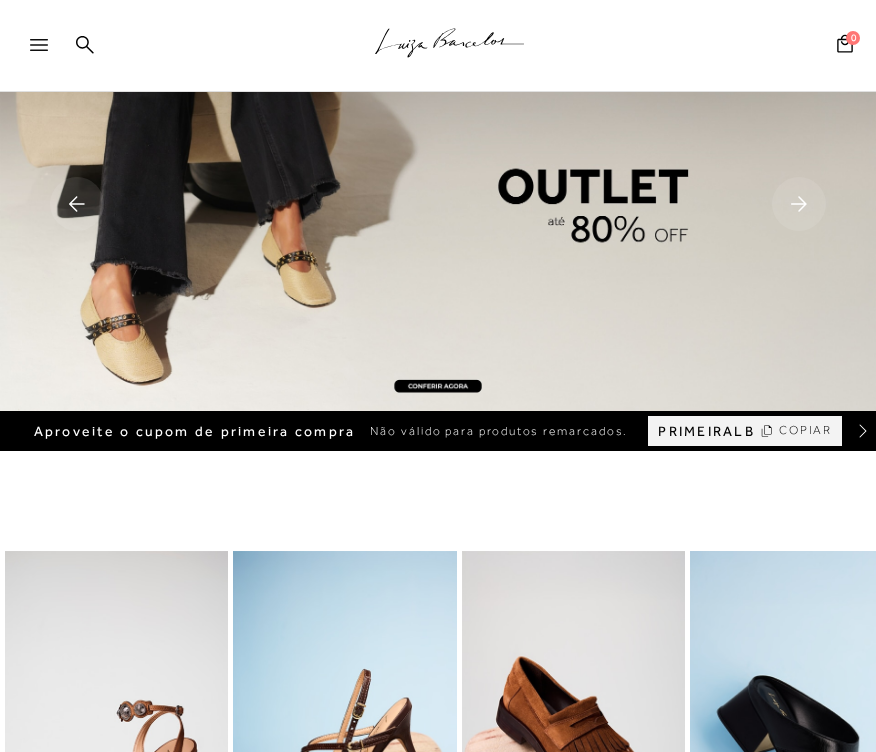 click at bounding box center [438, 205] 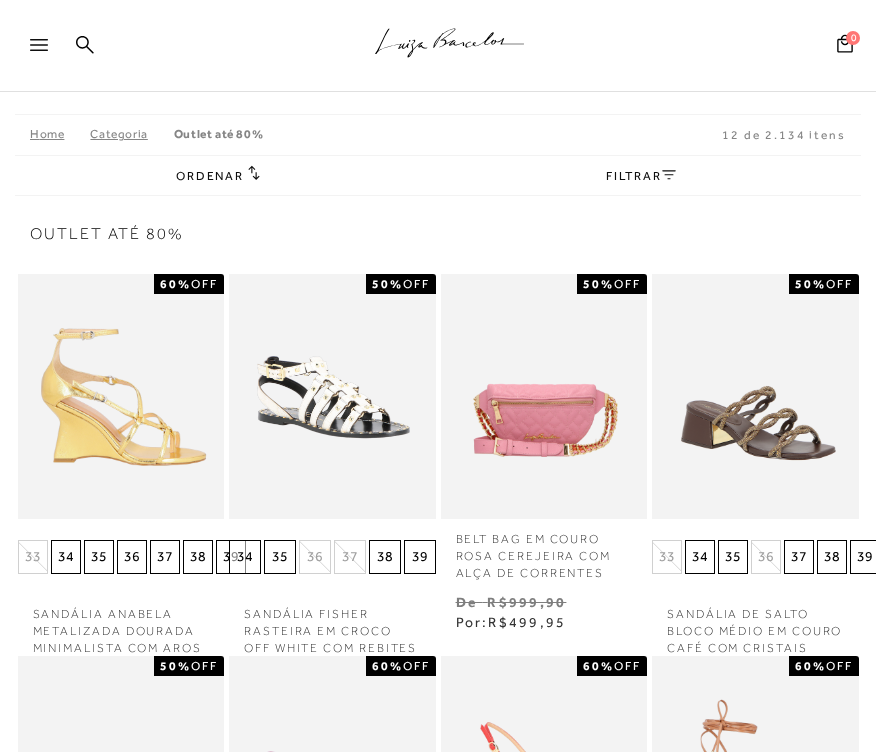 scroll, scrollTop: 58, scrollLeft: 0, axis: vertical 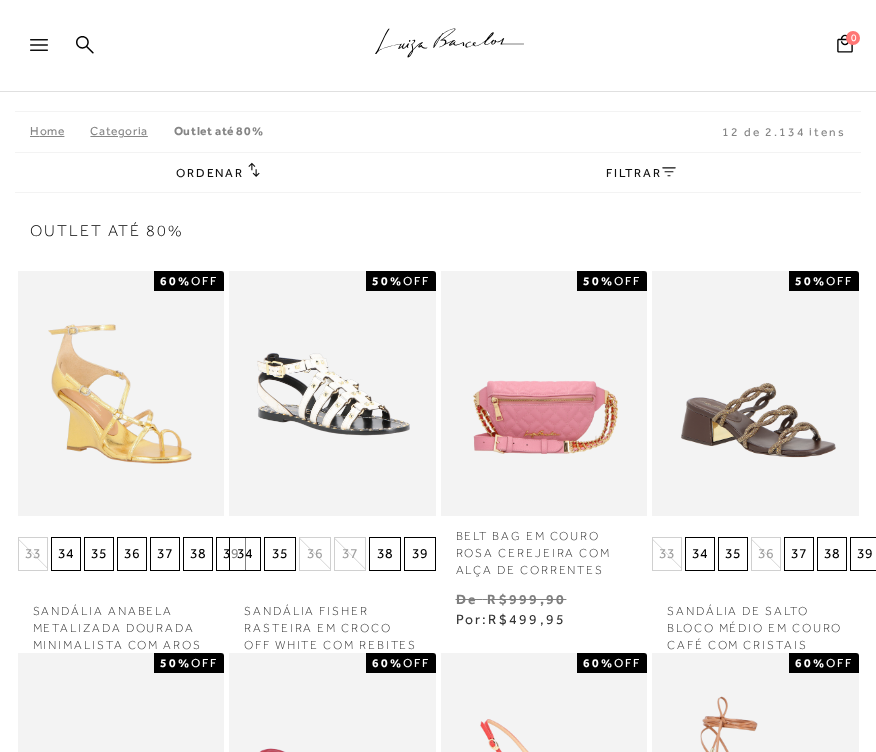 click on "FILTRAR" at bounding box center [641, 173] 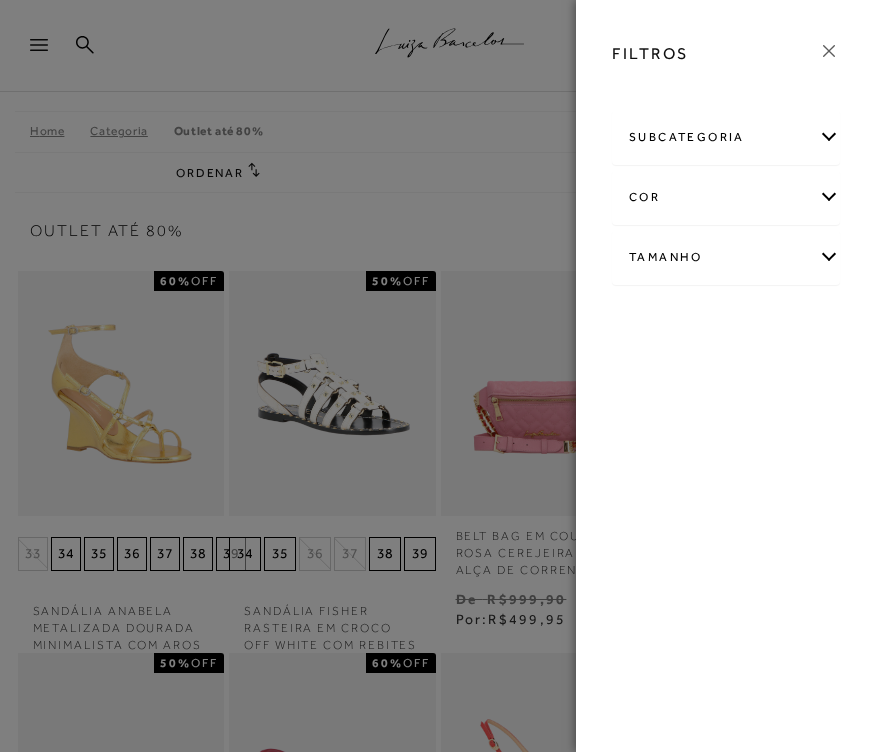 click on "subcategoria" at bounding box center (726, 137) 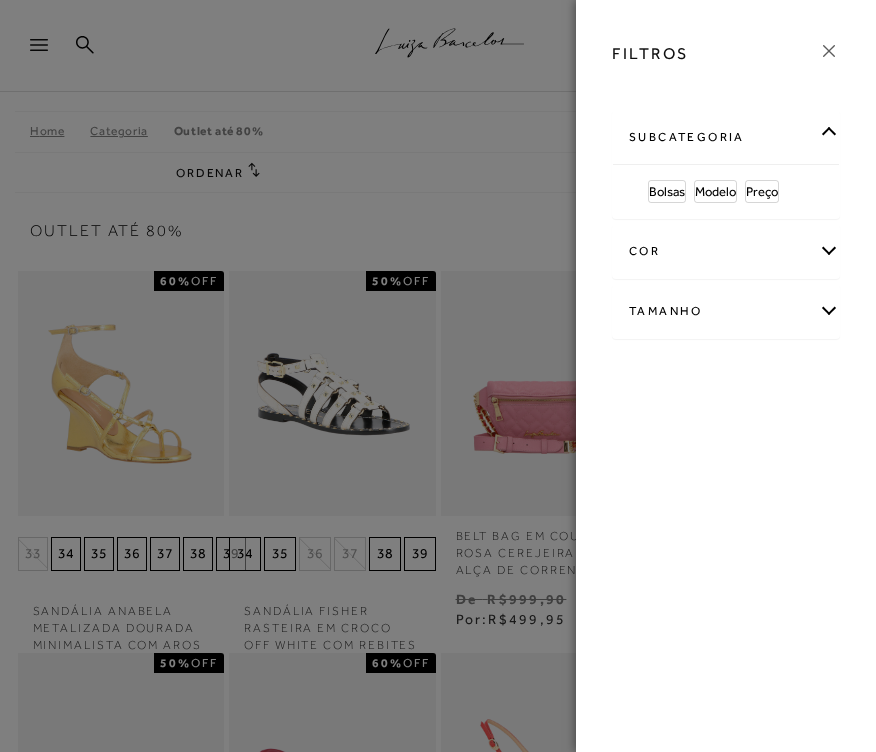 click on "cor" at bounding box center [726, 251] 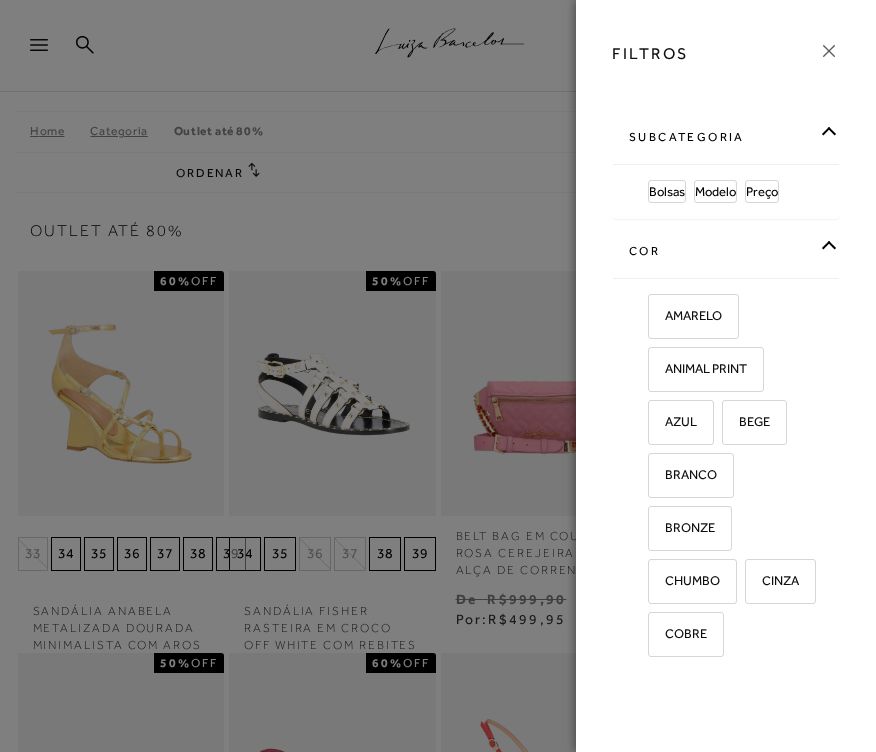 click on "cor" at bounding box center (726, 251) 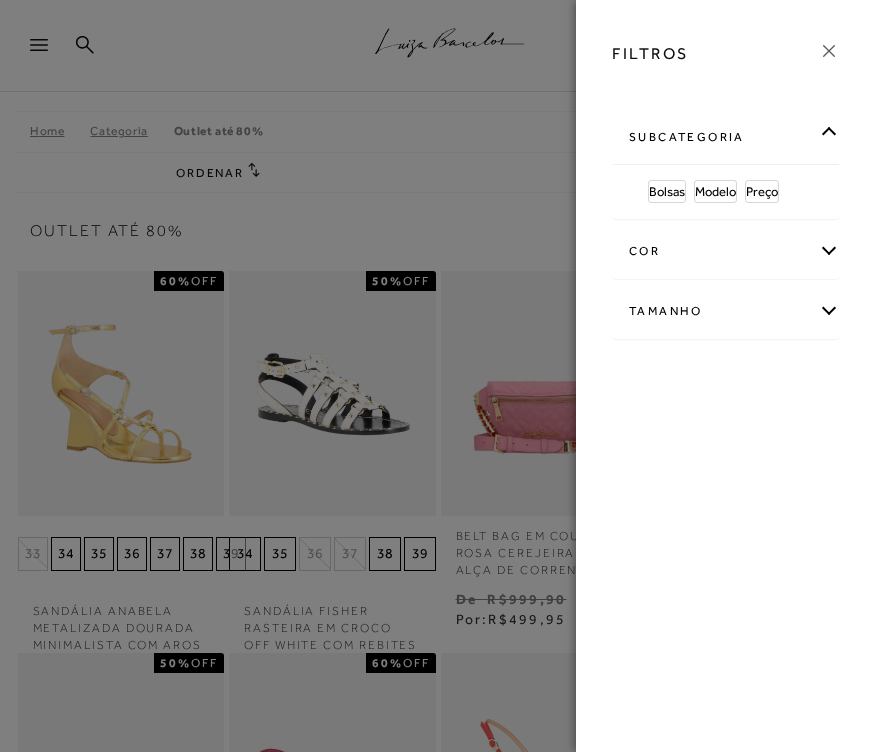 click on "Tamanho" at bounding box center (726, 311) 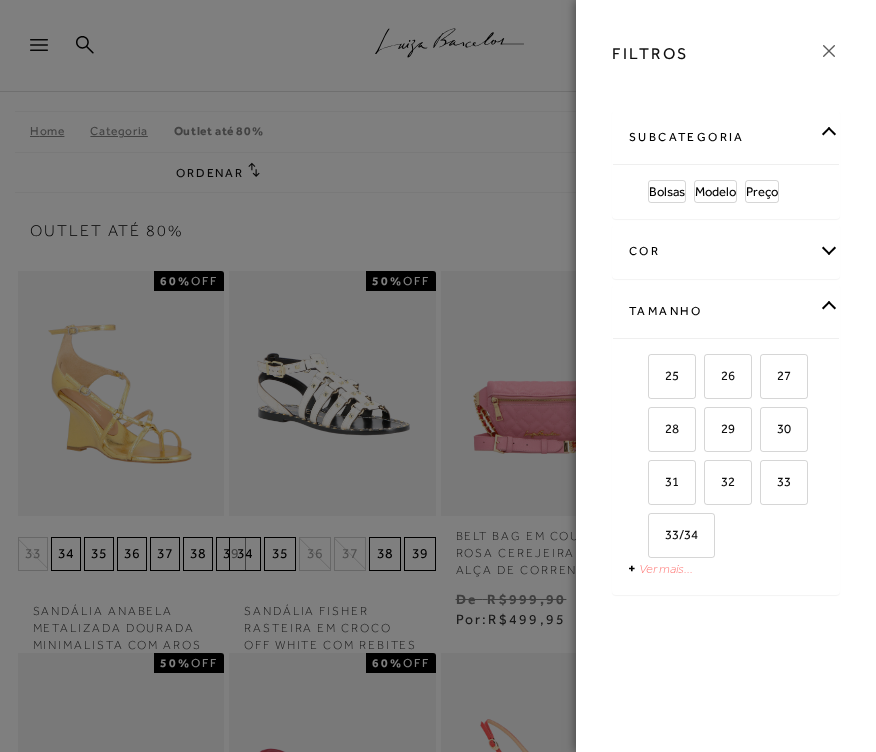 click on "Ver mais..." at bounding box center (666, 568) 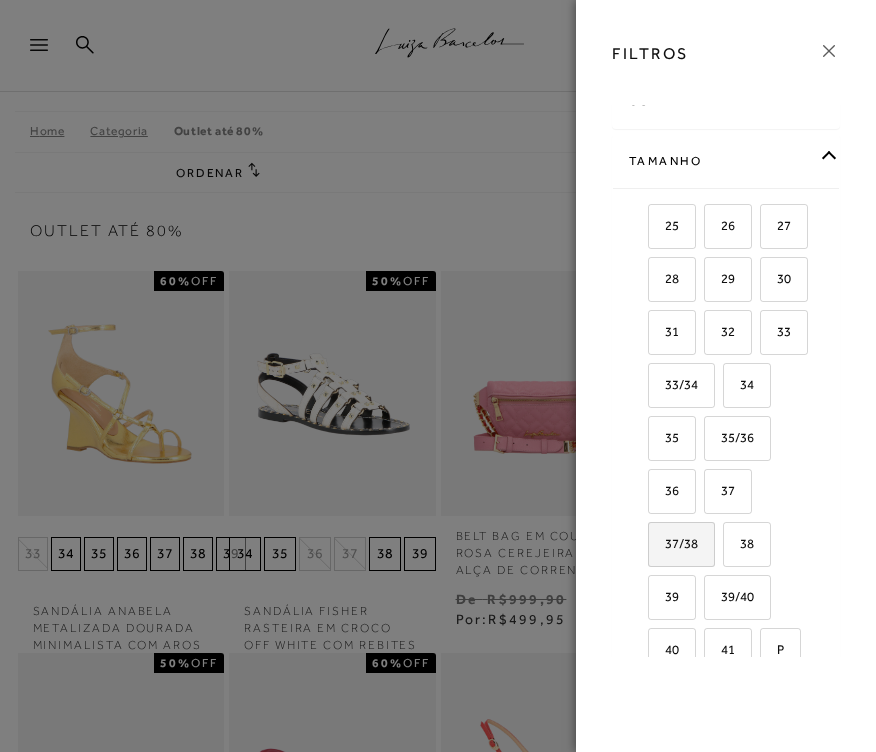 scroll, scrollTop: 175, scrollLeft: 0, axis: vertical 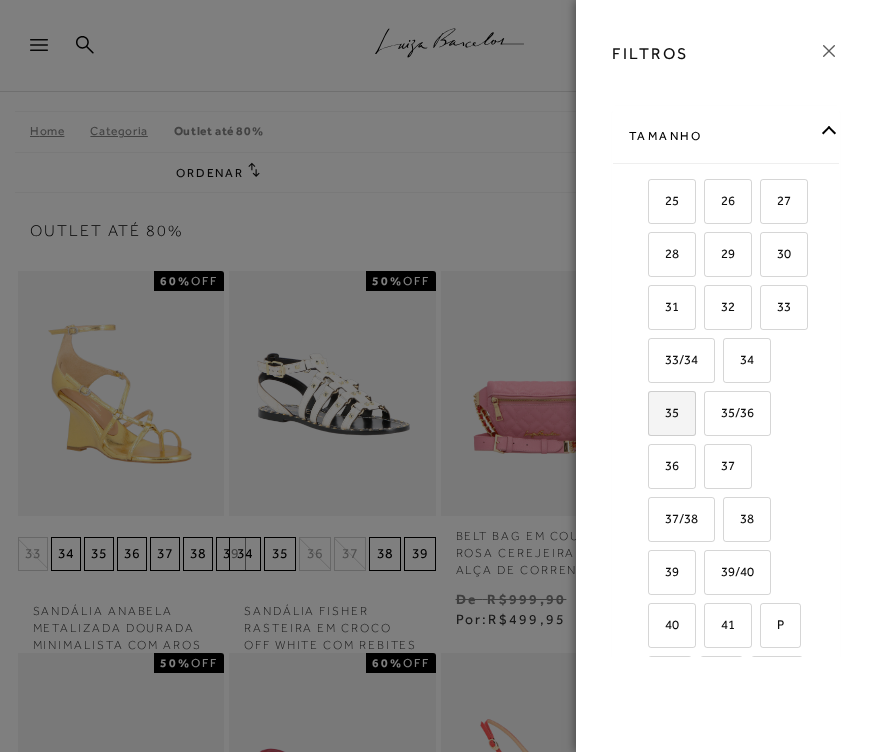 click on "35" at bounding box center [672, 413] 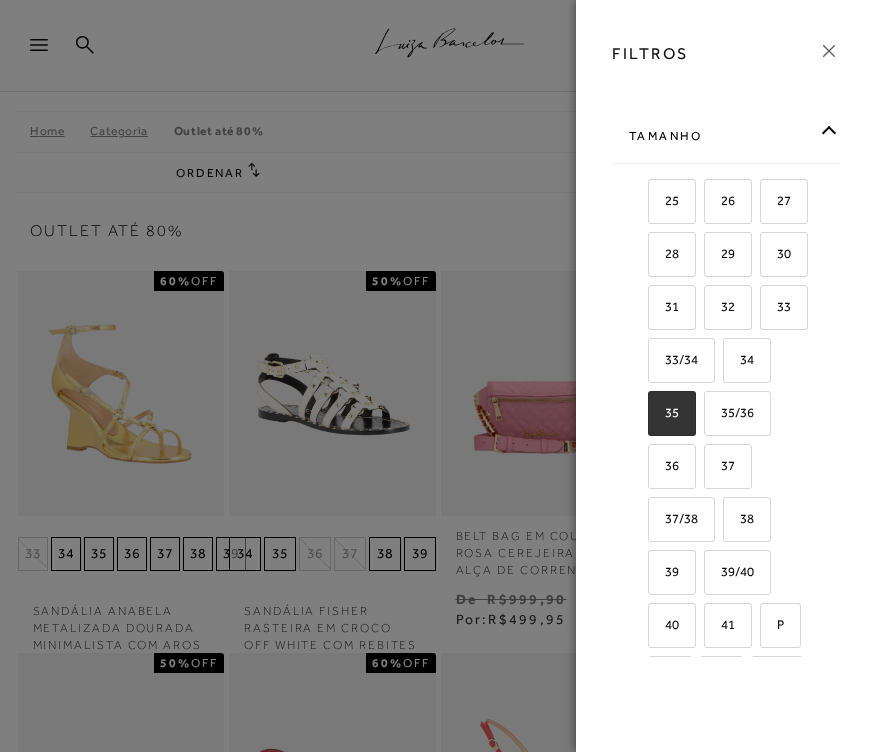 checkbox on "true" 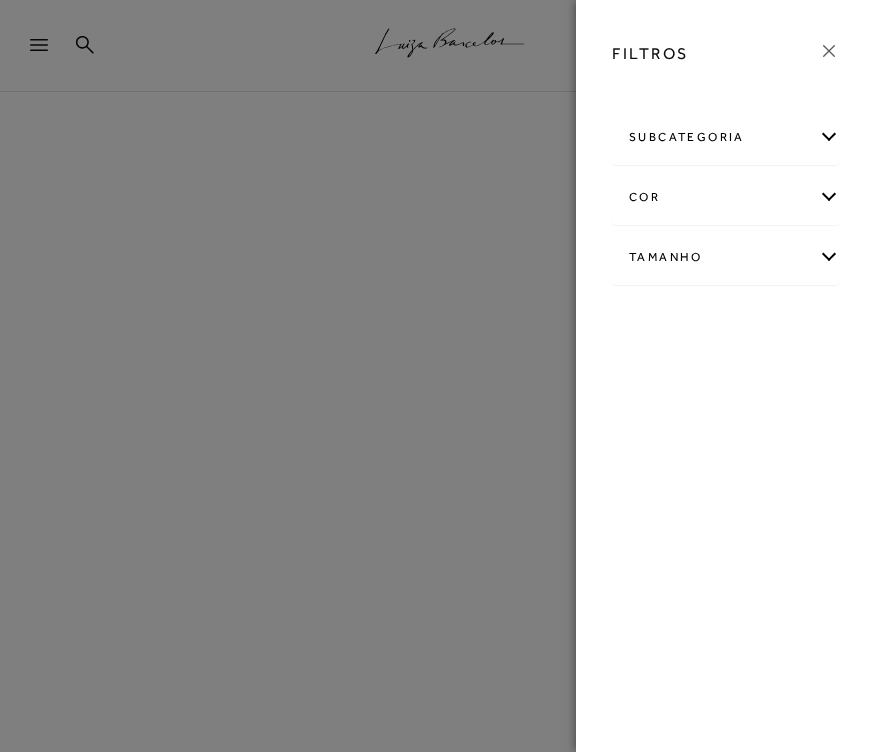 scroll, scrollTop: 0, scrollLeft: 0, axis: both 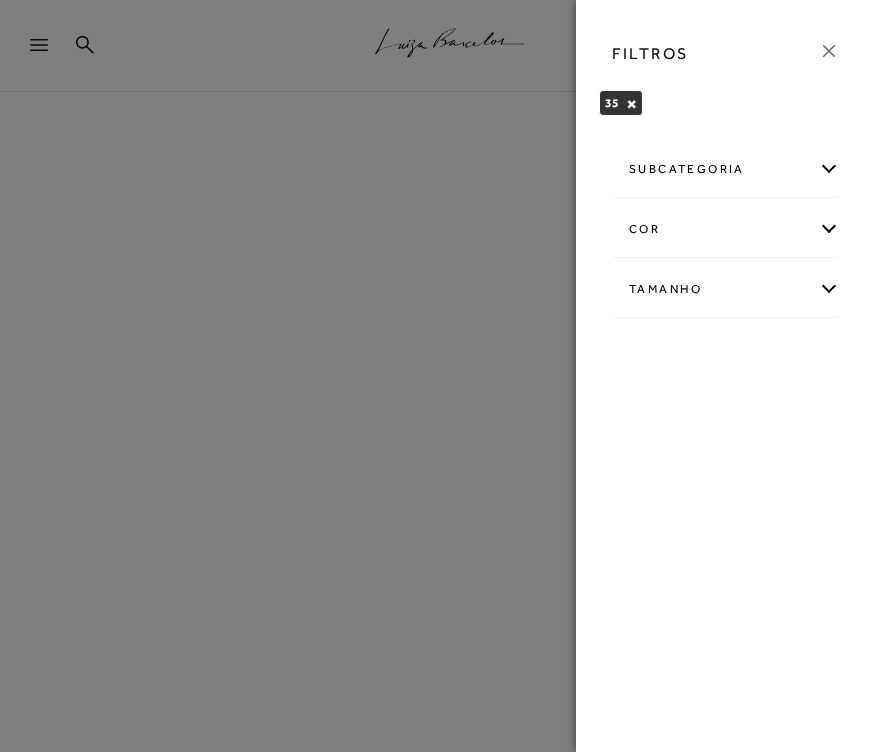click on "Tamanho" at bounding box center [726, 289] 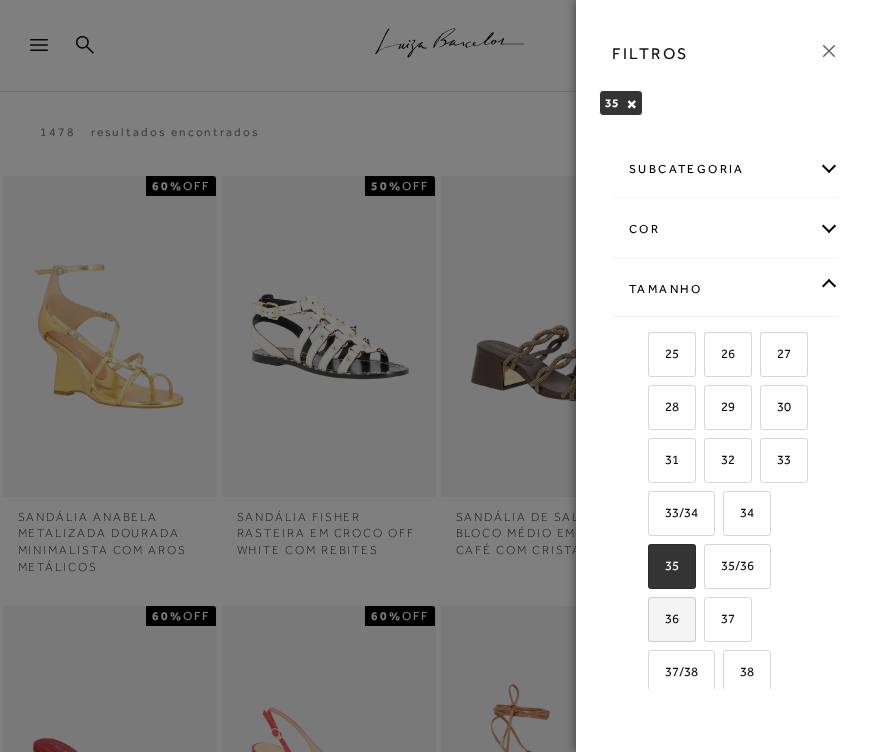 click on "36" at bounding box center (655, 622) 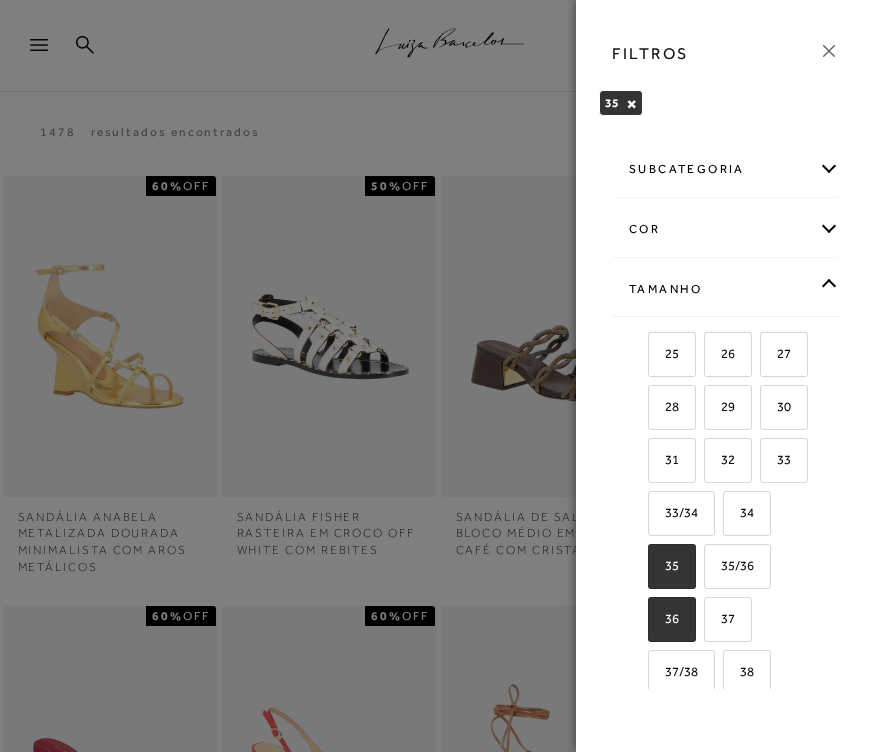 checkbox on "true" 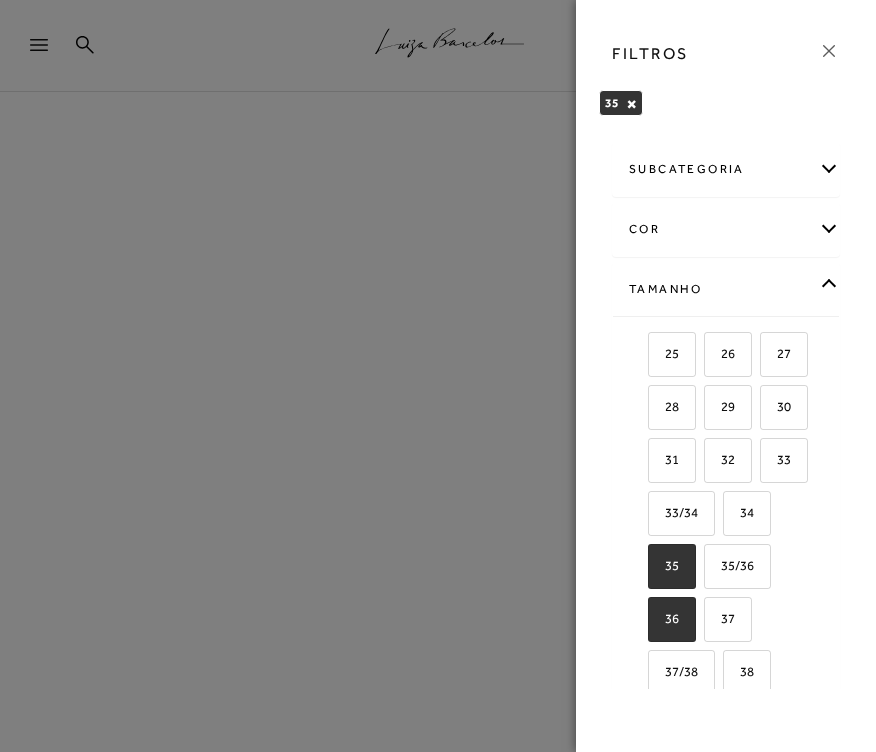 click on "35" at bounding box center [664, 565] 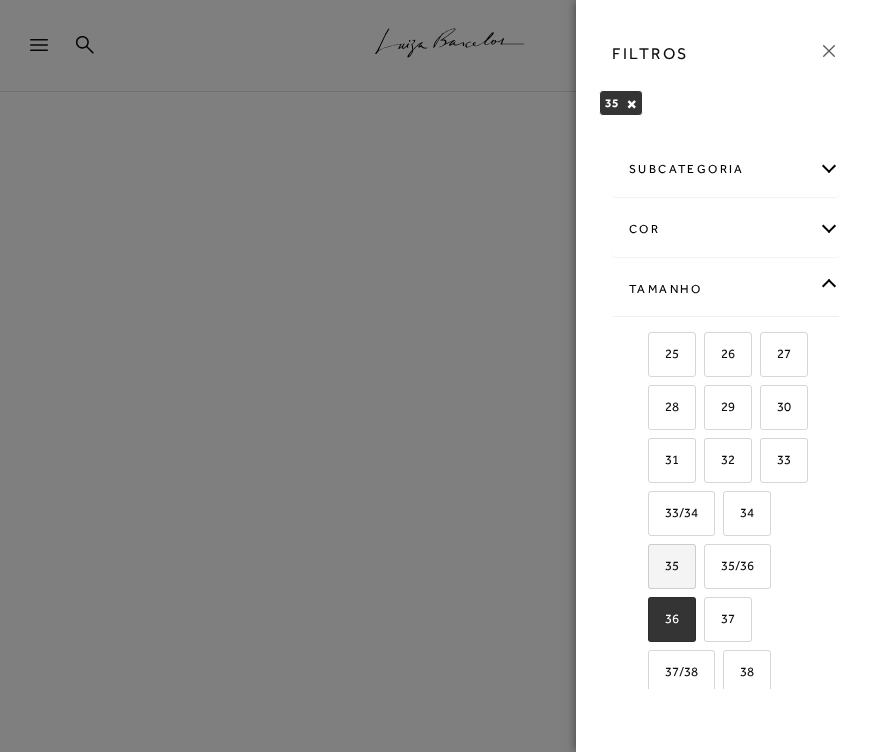checkbox on "false" 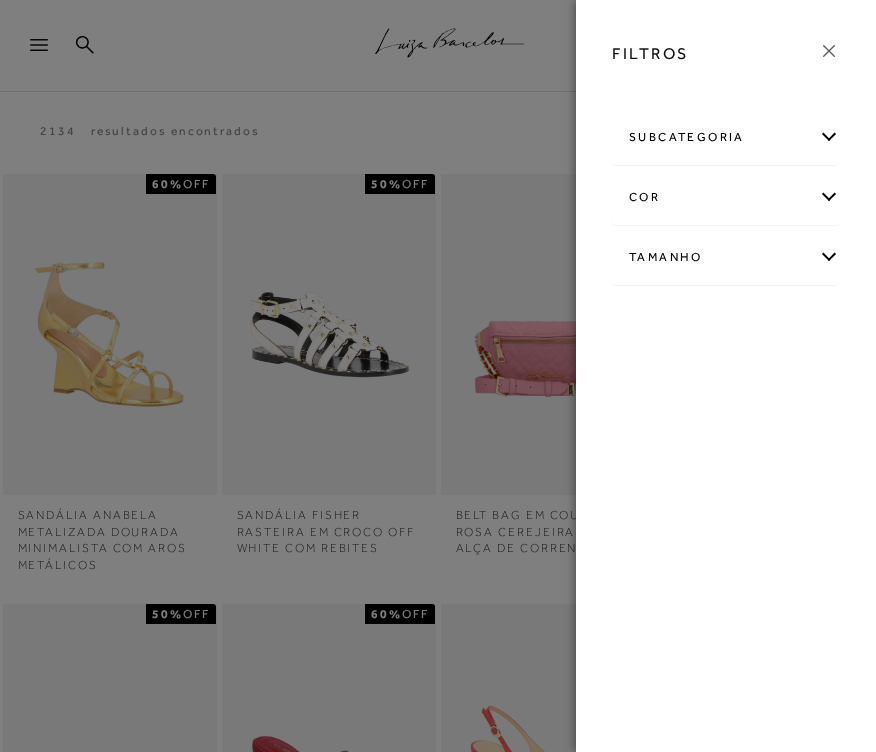 scroll, scrollTop: 0, scrollLeft: 0, axis: both 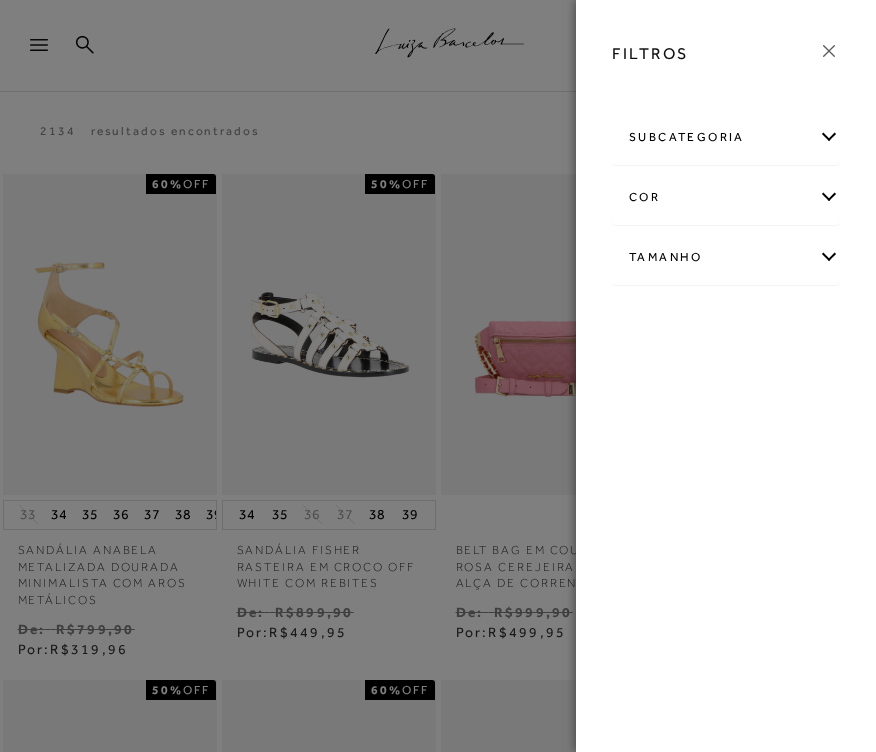 click at bounding box center [438, 376] 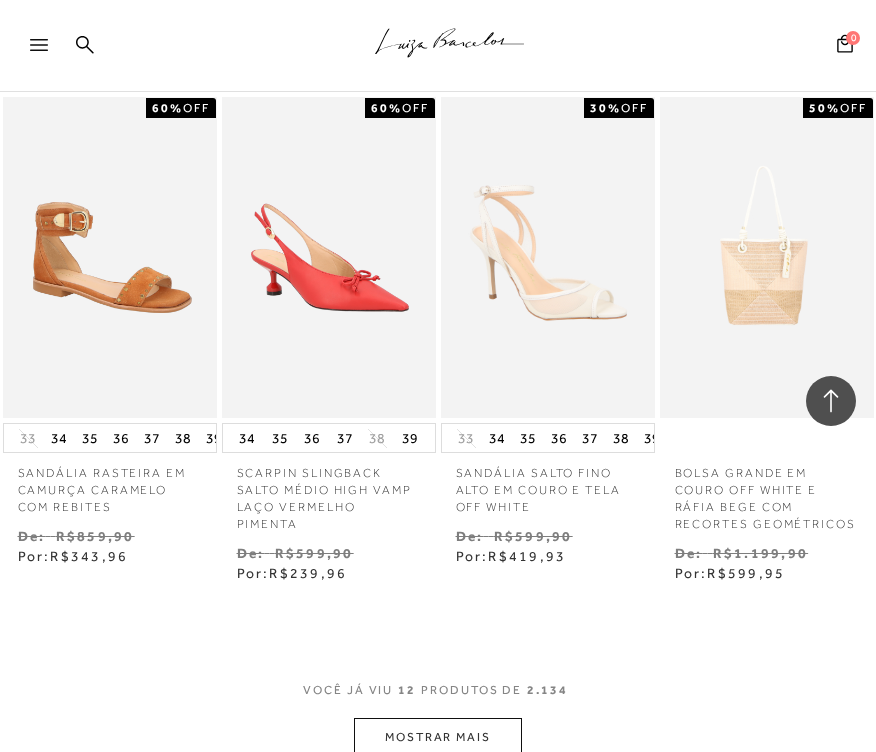 scroll, scrollTop: 1244, scrollLeft: 0, axis: vertical 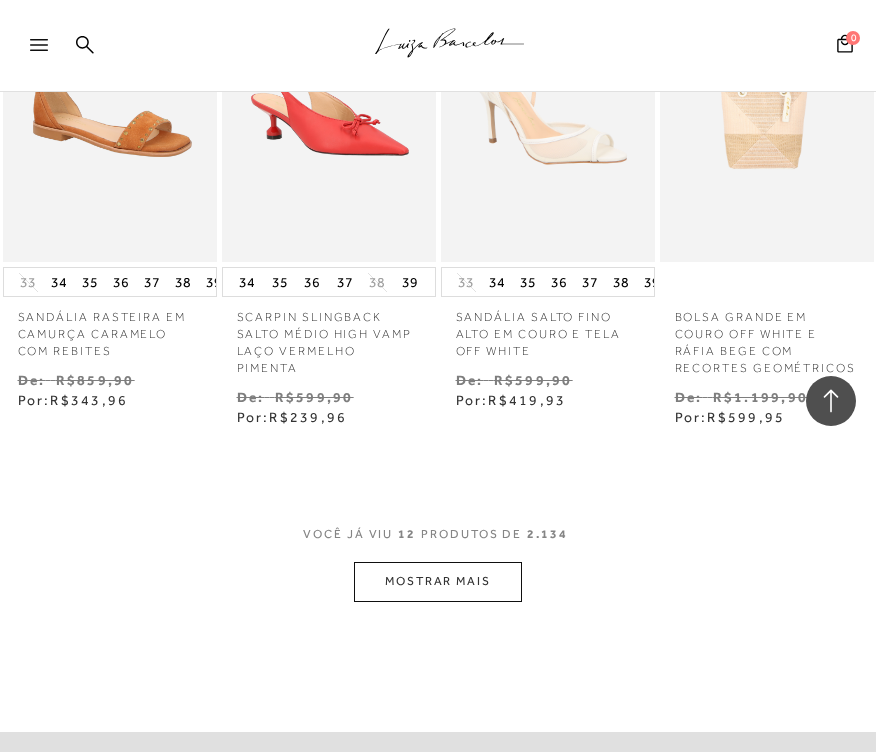 click on "MOSTRAR MAIS" at bounding box center (438, 581) 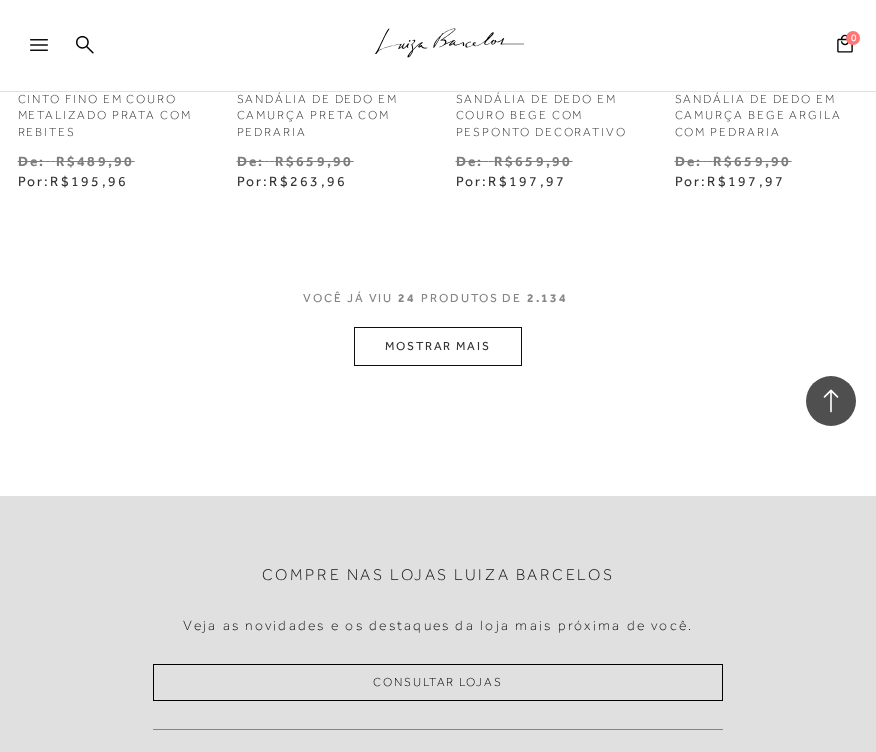 scroll, scrollTop: 2984, scrollLeft: 0, axis: vertical 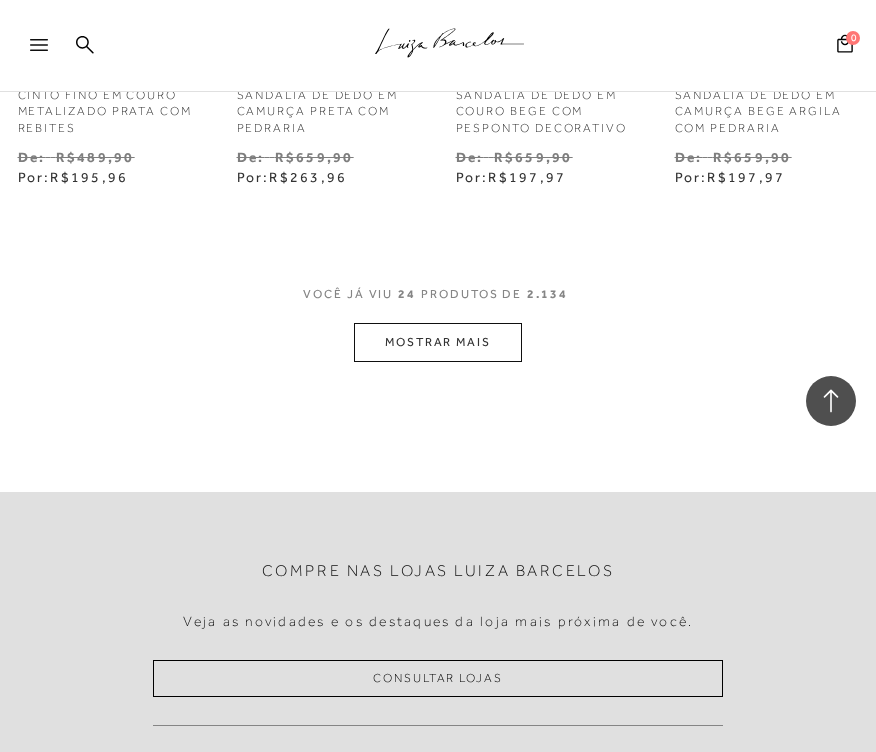 click on "MOSTRAR MAIS" at bounding box center (438, 342) 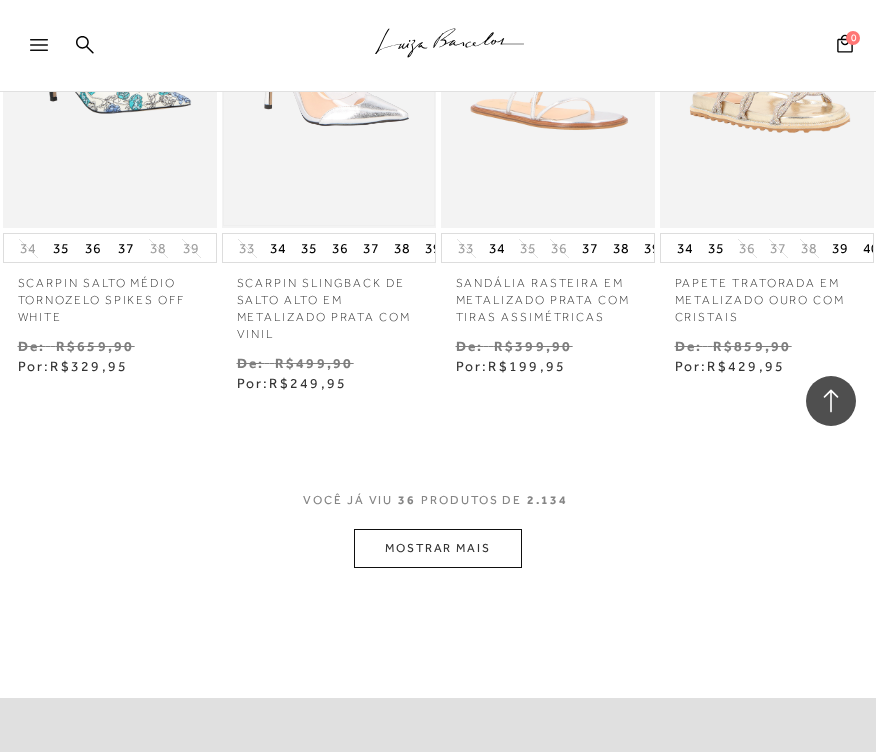 scroll, scrollTop: 4332, scrollLeft: 0, axis: vertical 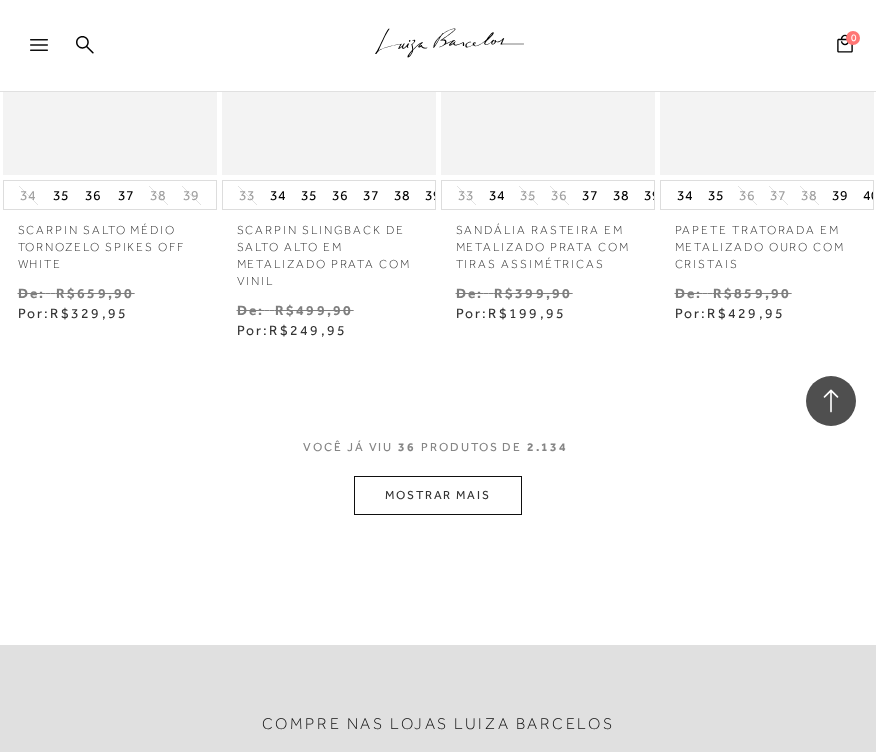 click on "MOSTRAR MAIS" at bounding box center [438, 495] 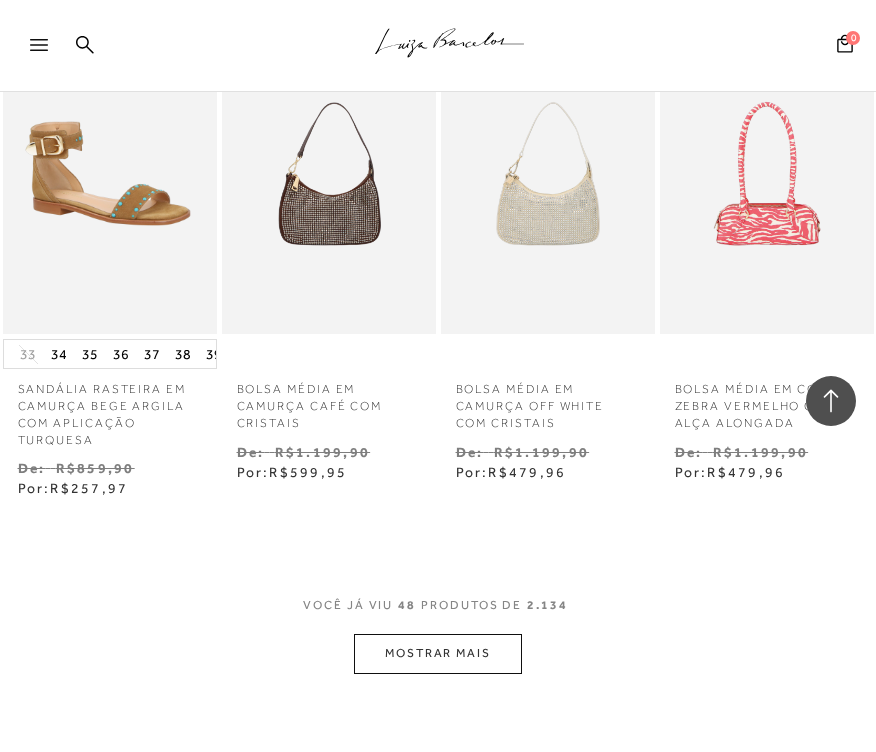 scroll, scrollTop: 5673, scrollLeft: 0, axis: vertical 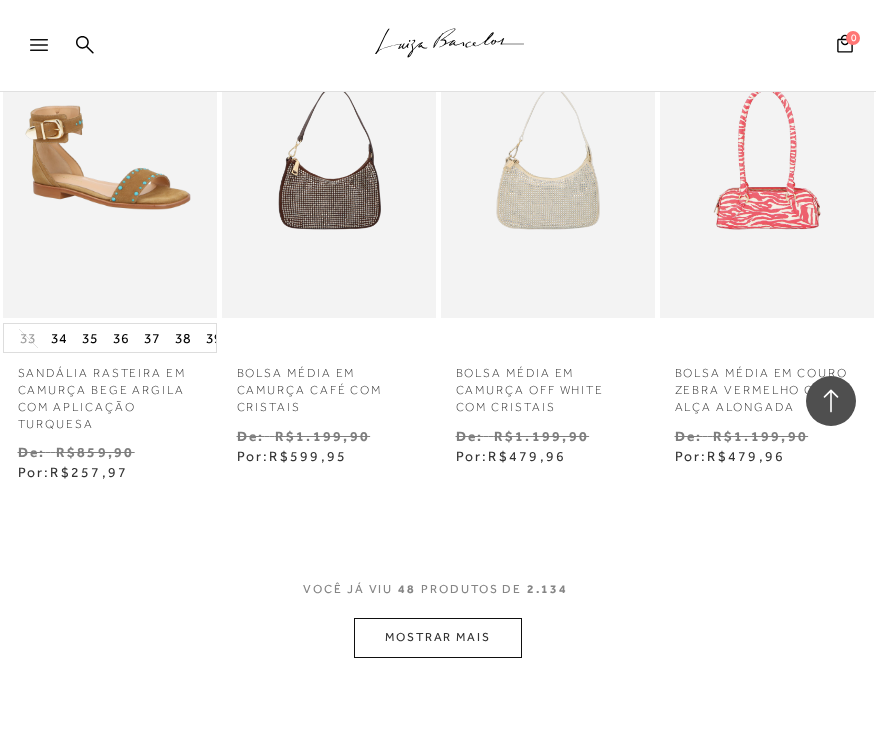 click on "MOSTRAR MAIS" at bounding box center (438, 637) 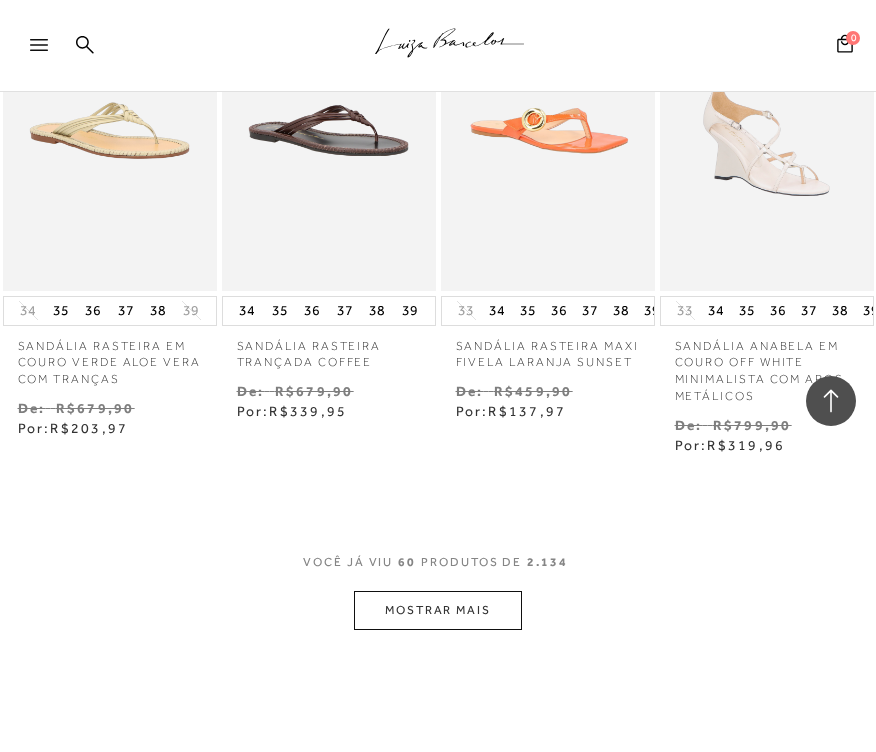 scroll, scrollTop: 7219, scrollLeft: 0, axis: vertical 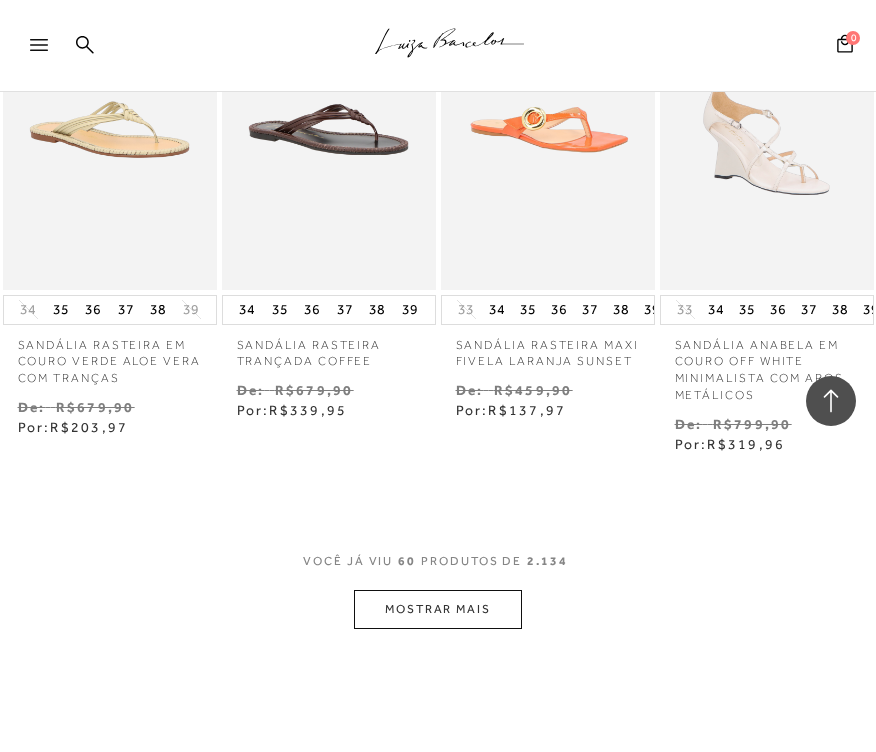 click on "MOSTRAR MAIS" at bounding box center (438, 609) 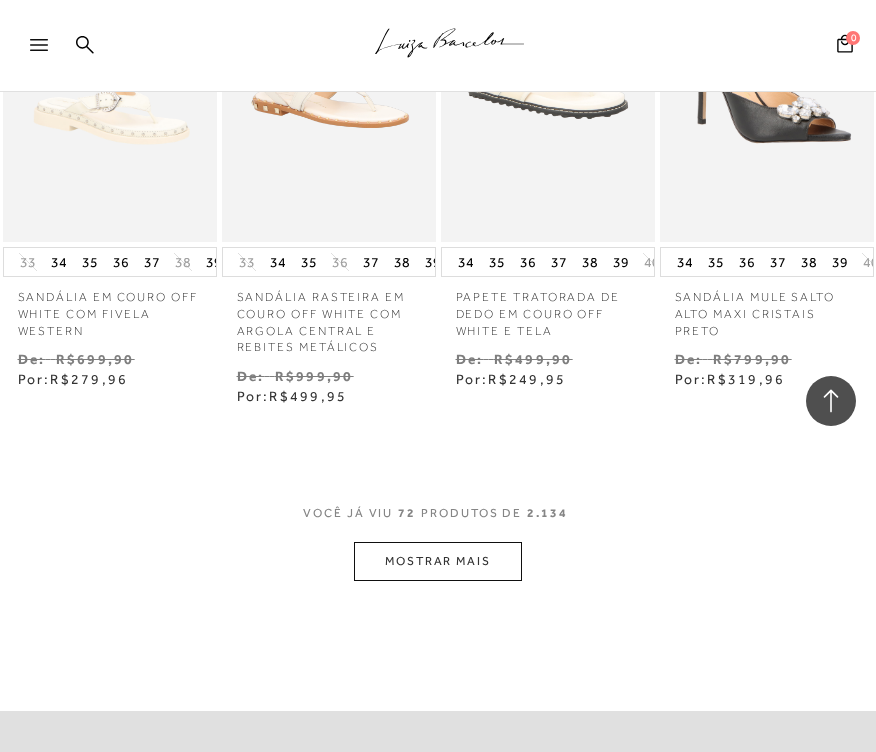 click on "MOSTRAR MAIS" at bounding box center [438, 561] 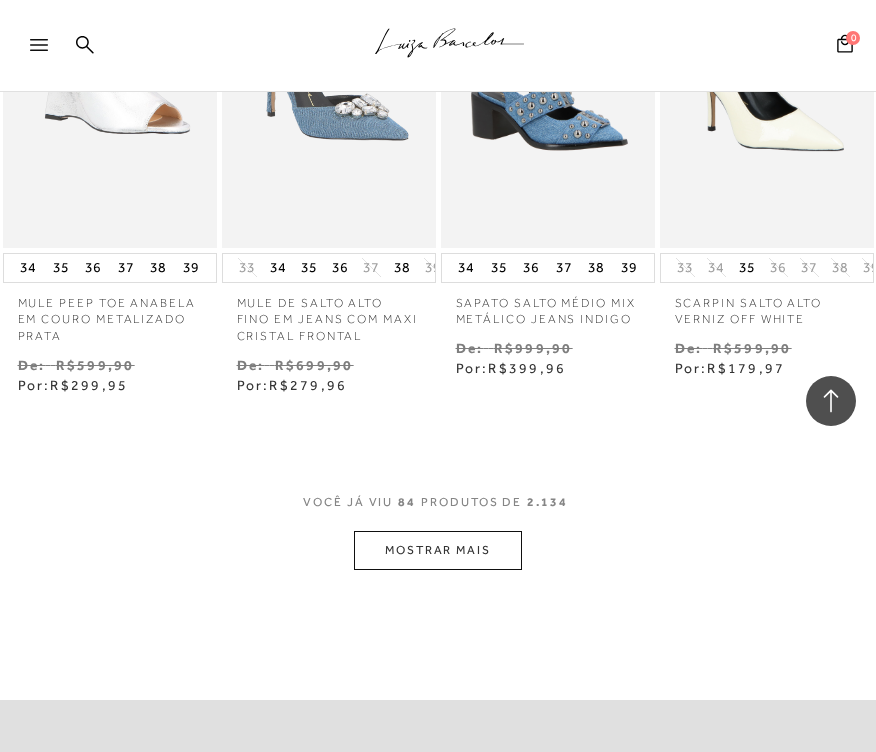 scroll, scrollTop: 10264, scrollLeft: 0, axis: vertical 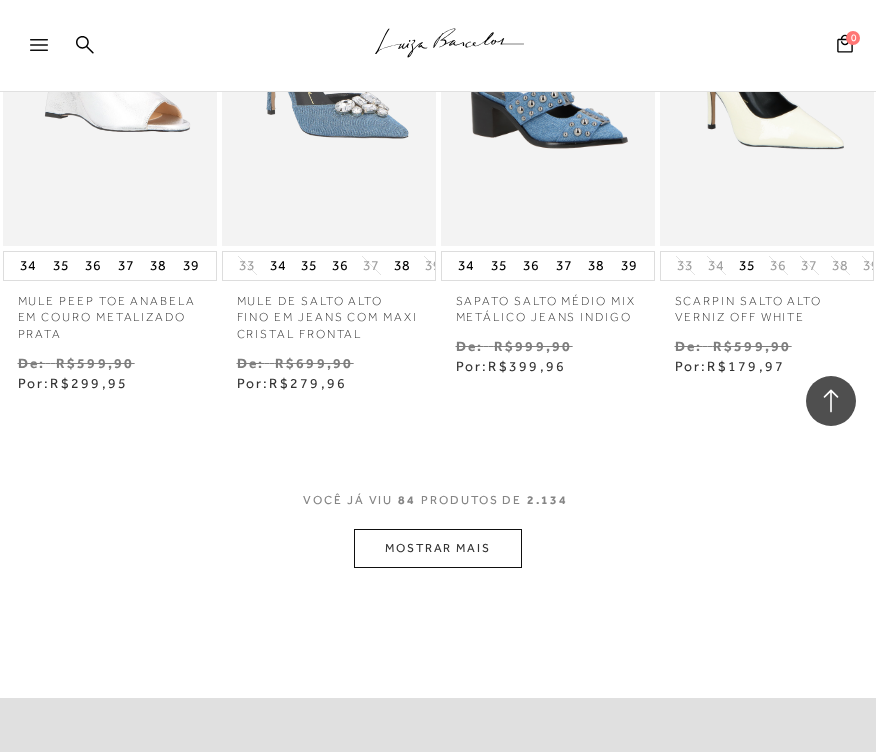 click on "Resultados da pesquisa
Outlet até 80%
Resultados: 73 - 84 (de 2.134)
Opções de exibição
2134
resultados encontrados
Ordenar Padrão Estoque" at bounding box center [438, -4808] 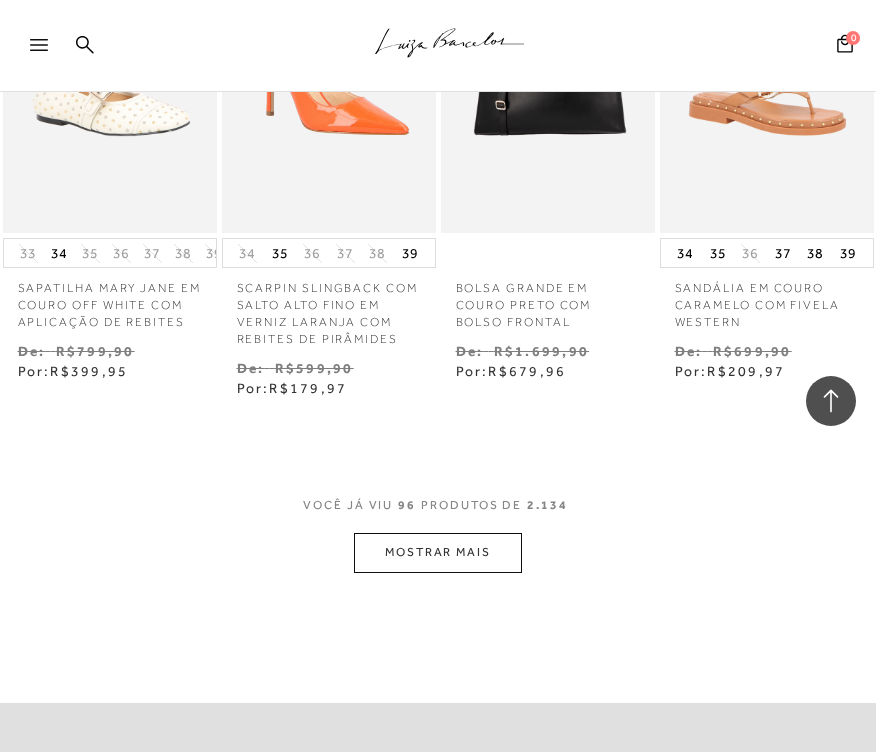 scroll, scrollTop: 11826, scrollLeft: 0, axis: vertical 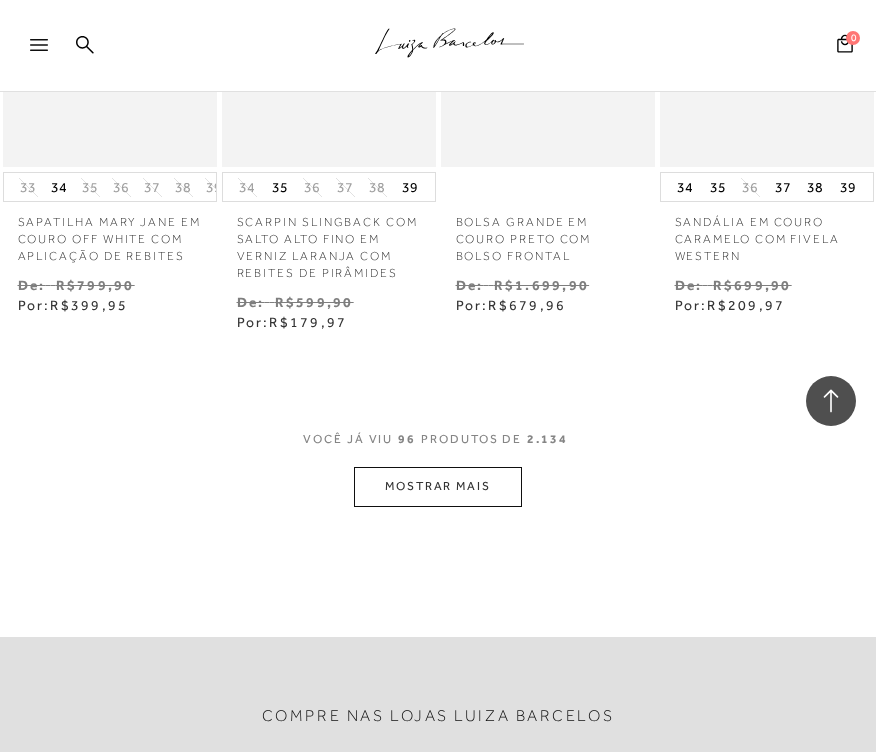 click on "MOSTRAR MAIS" at bounding box center (438, 486) 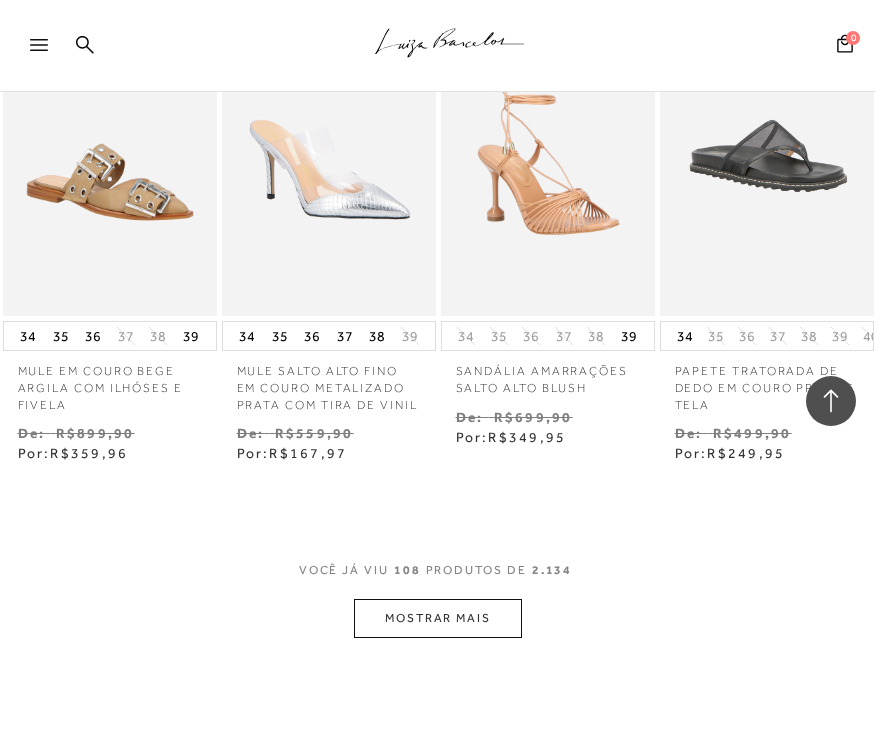 scroll, scrollTop: 13199, scrollLeft: 0, axis: vertical 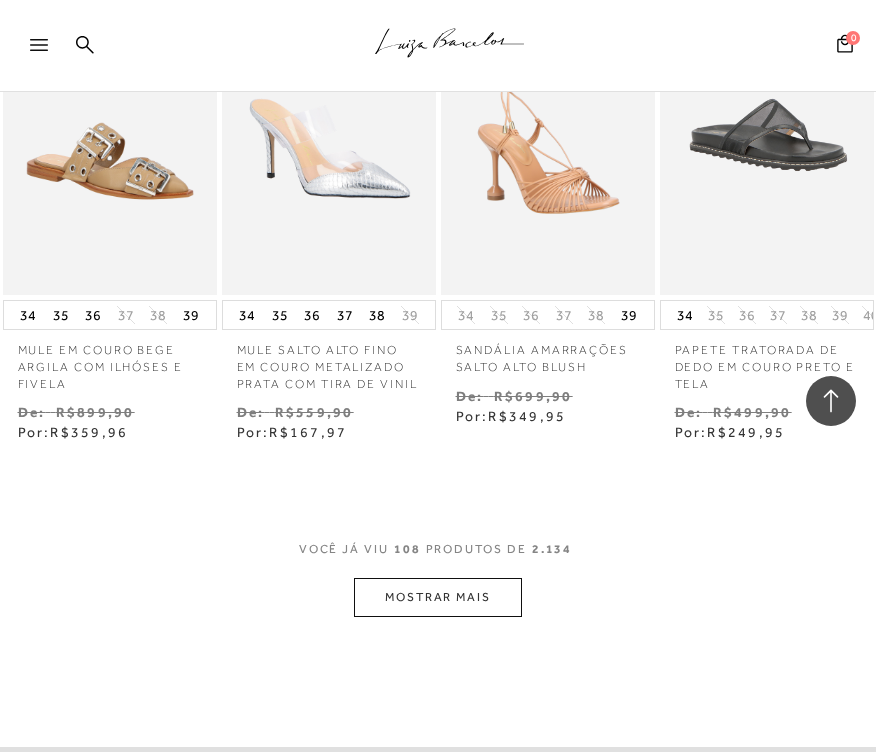 click on "MOSTRAR MAIS" at bounding box center (438, 597) 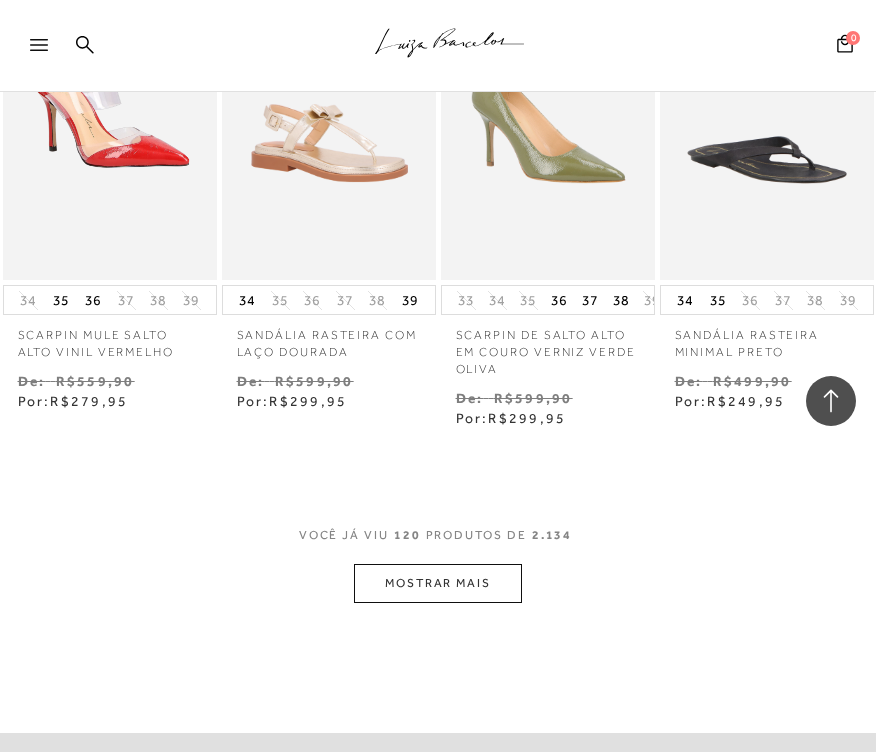 scroll, scrollTop: 14715, scrollLeft: 0, axis: vertical 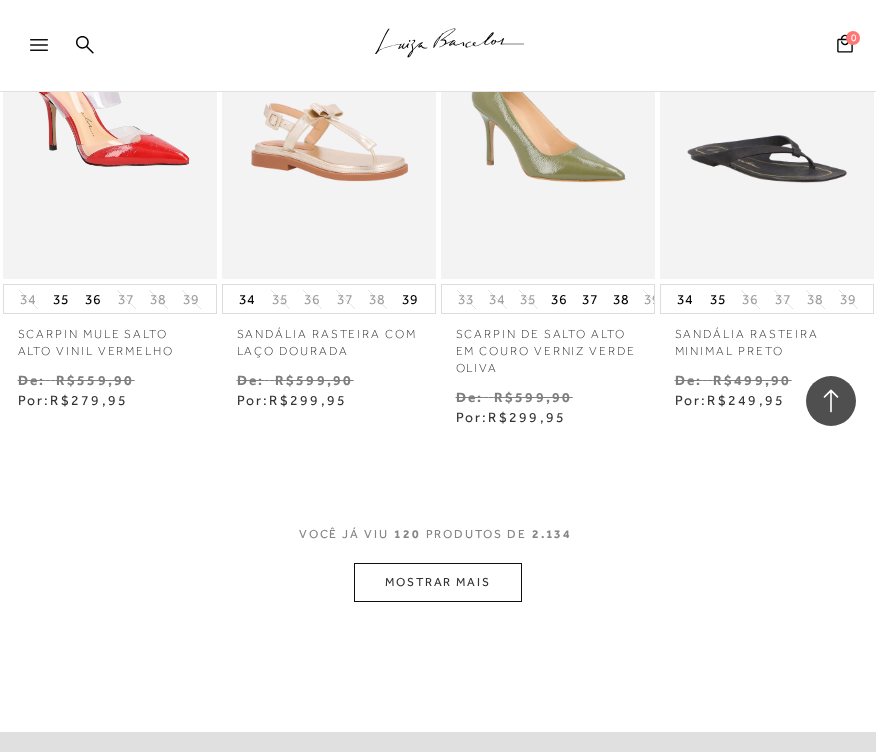 click on "MOSTRAR MAIS" at bounding box center [438, 582] 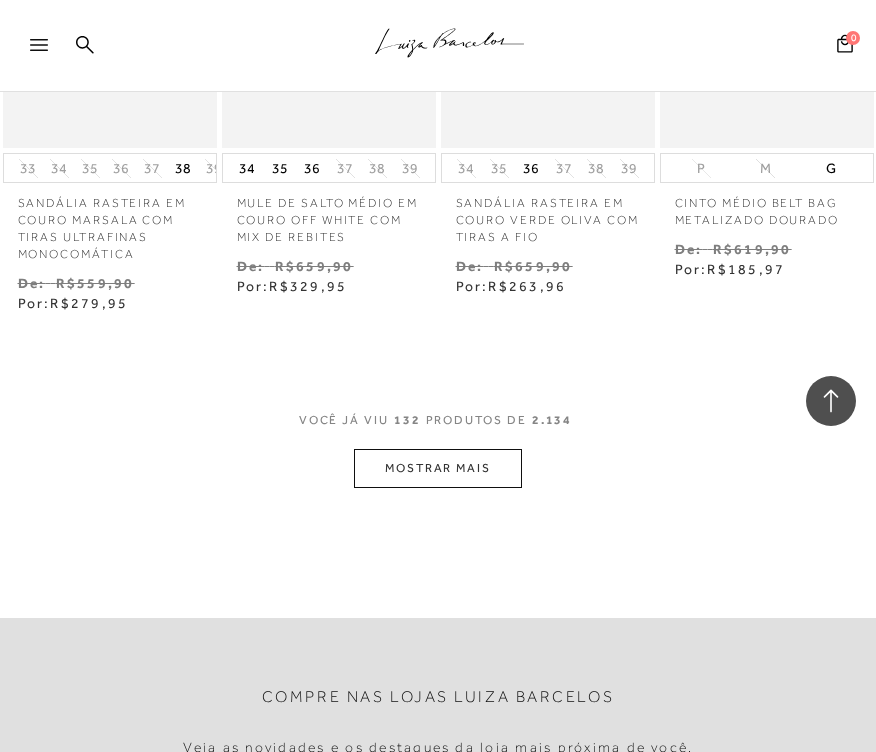 scroll, scrollTop: 16326, scrollLeft: 0, axis: vertical 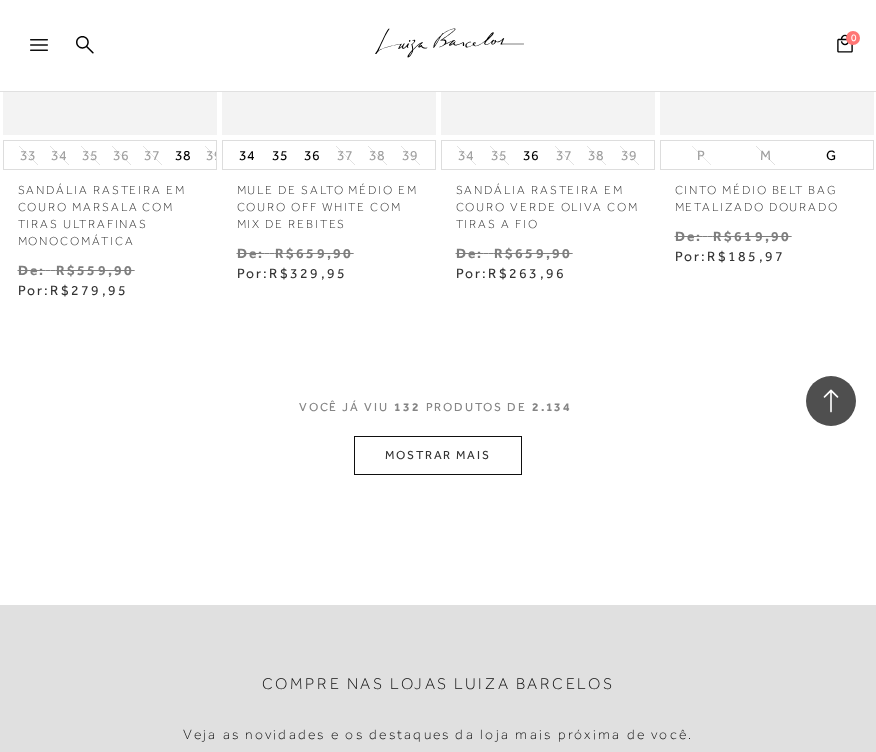 click on "MOSTRAR MAIS" at bounding box center [438, 455] 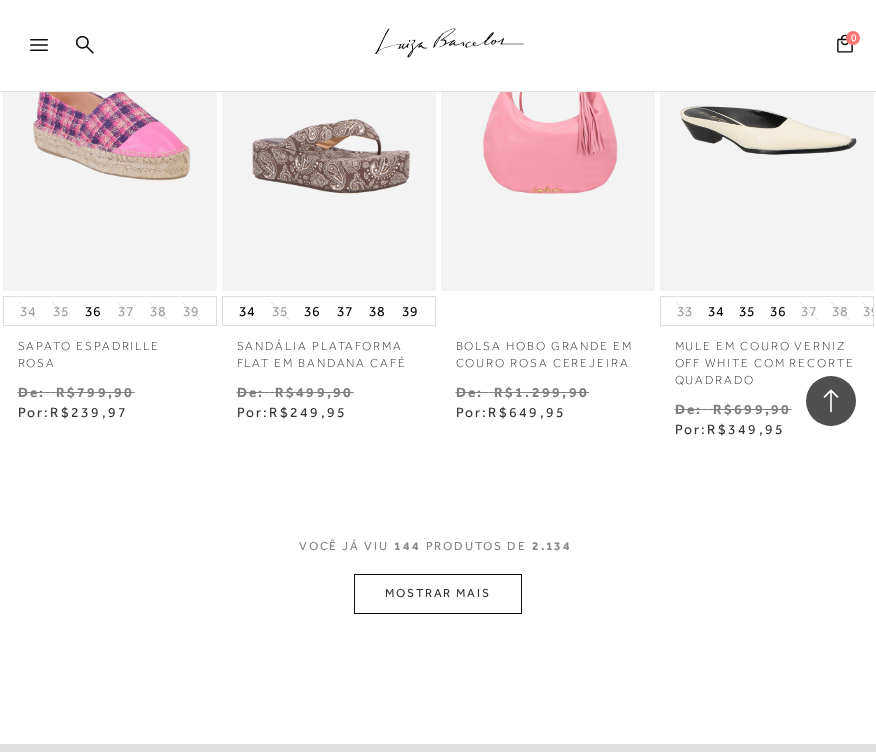 click on "MOSTRAR MAIS" at bounding box center [438, 593] 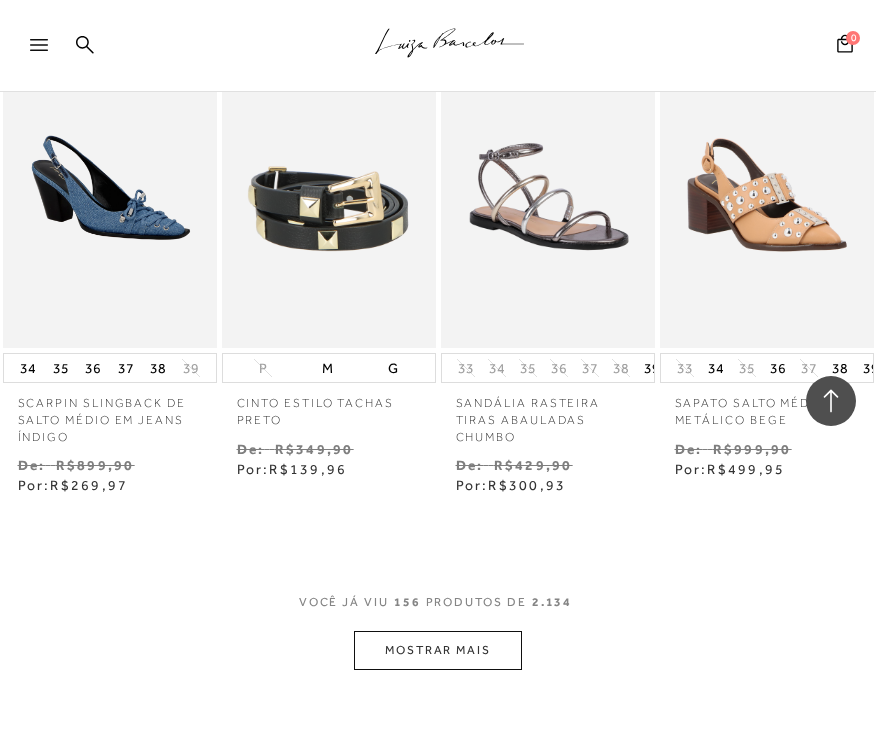 scroll, scrollTop: 19163, scrollLeft: 0, axis: vertical 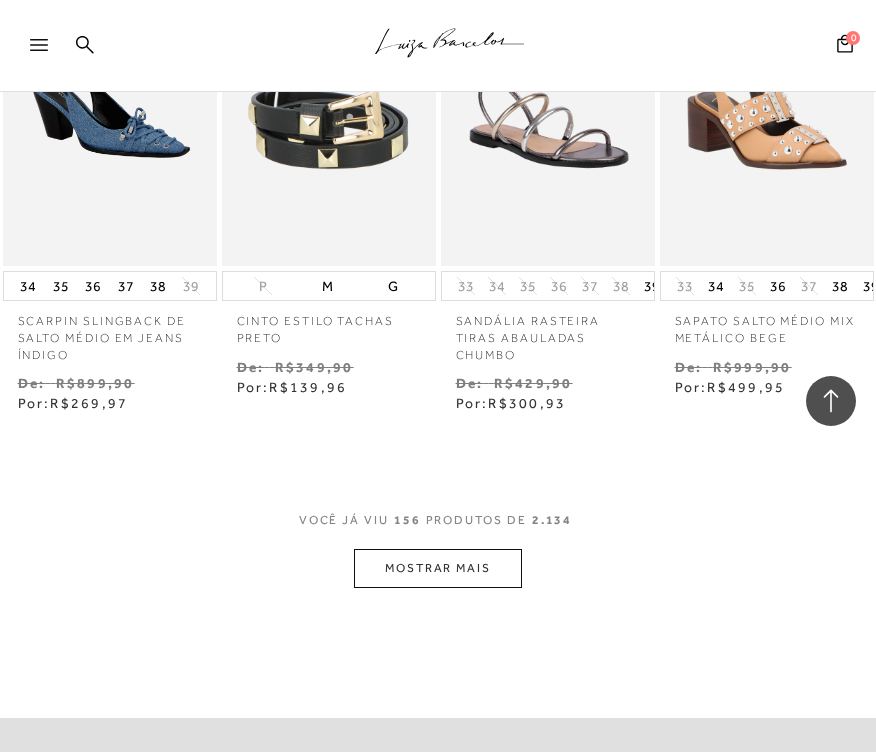 click on "MOSTRAR MAIS" at bounding box center (438, 568) 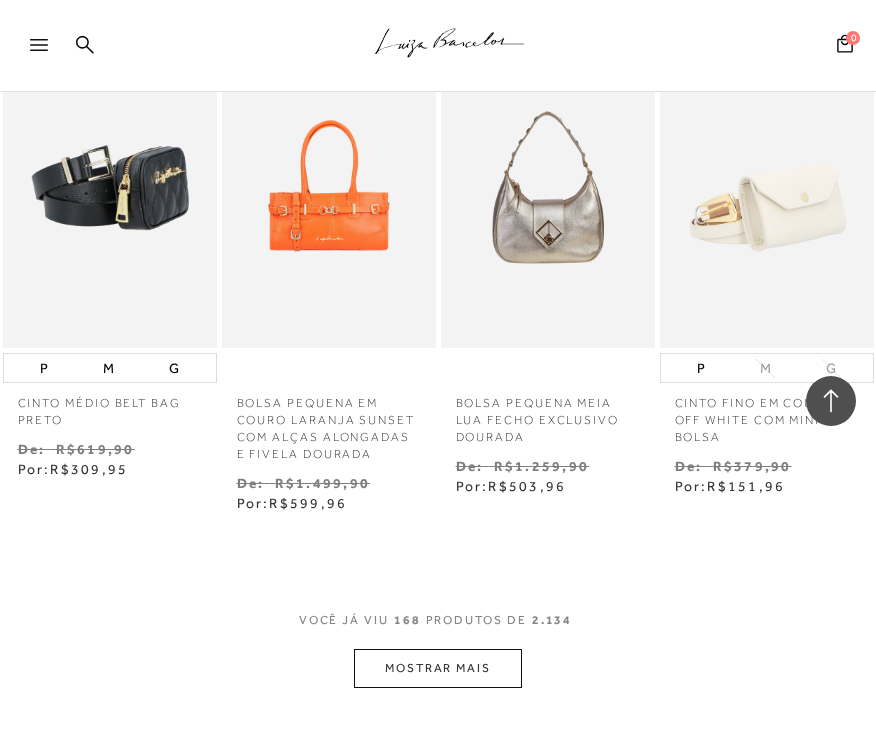 scroll, scrollTop: 20588, scrollLeft: 0, axis: vertical 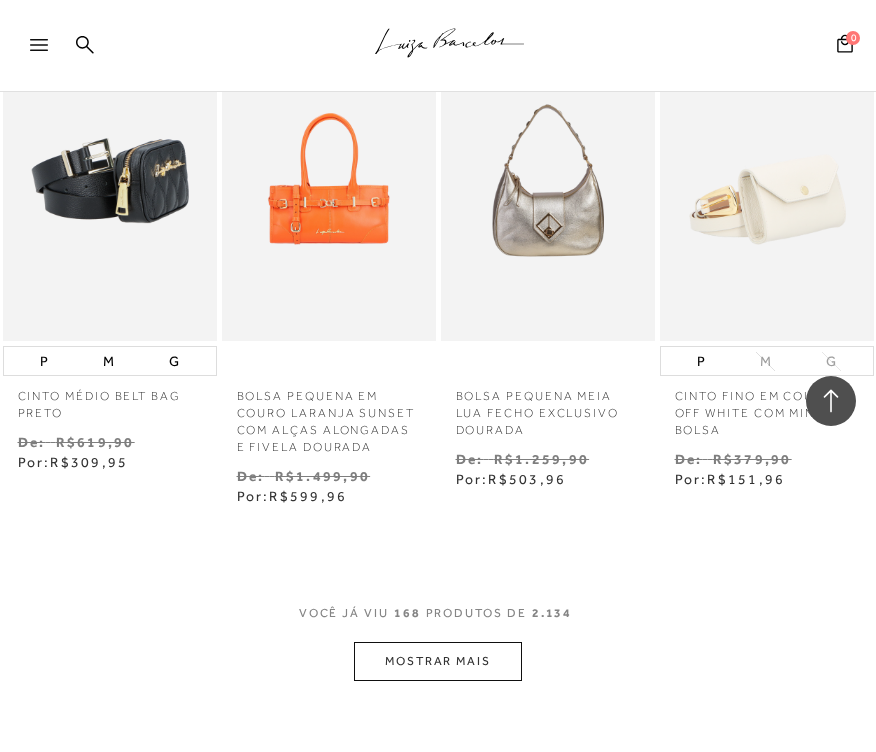 click on "MOSTRAR MAIS" at bounding box center (438, 661) 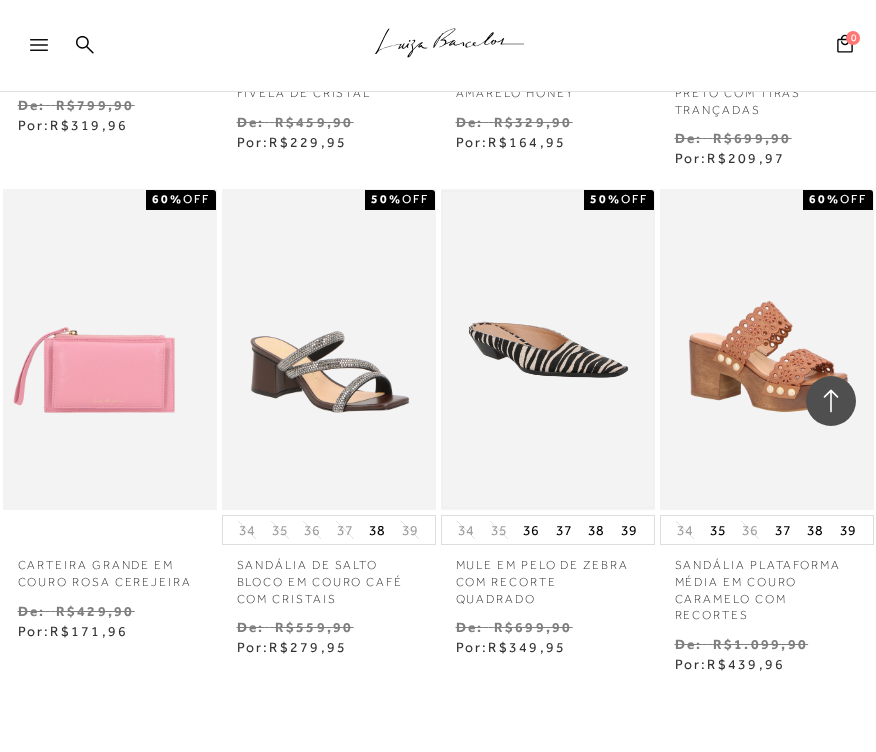 scroll, scrollTop: 22271, scrollLeft: 0, axis: vertical 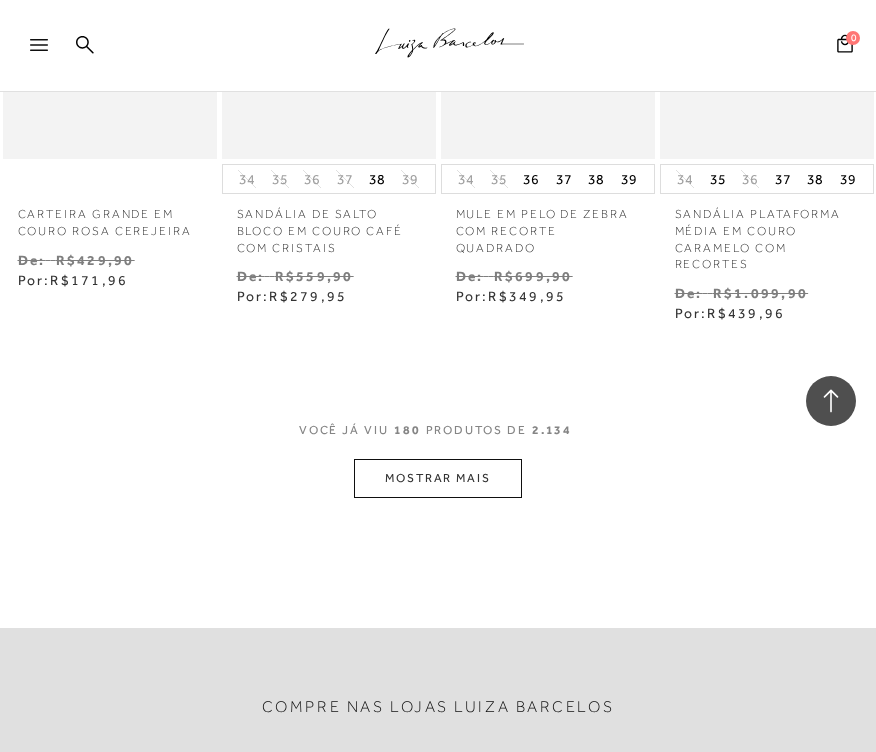 click on "MOSTRAR MAIS" at bounding box center [438, 478] 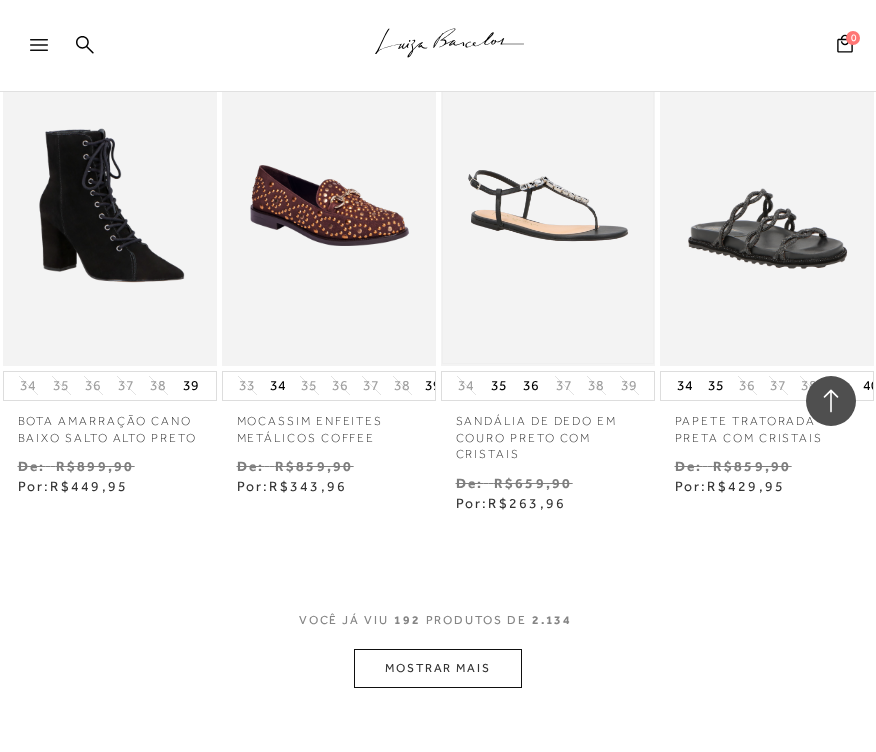 scroll, scrollTop: 23595, scrollLeft: 0, axis: vertical 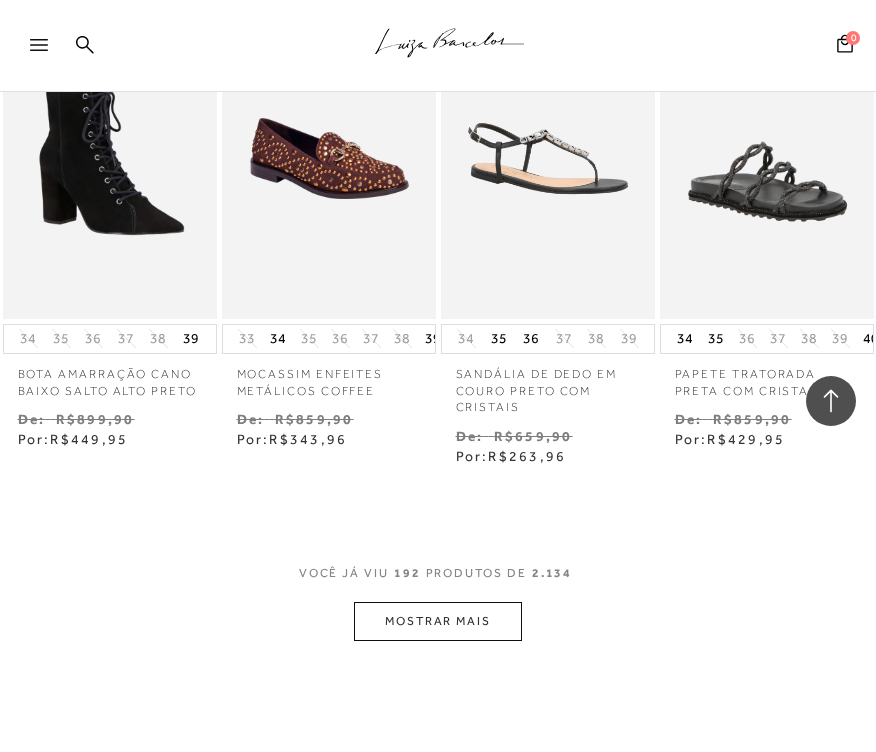 click on "Resultados da pesquisa
Outlet até 80%
Resultados: 181 - 192 (de 2.134)
Opções de exibição
2134
resultados encontrados
Ordenar Padrão 0 60%" at bounding box center [438, -11437] 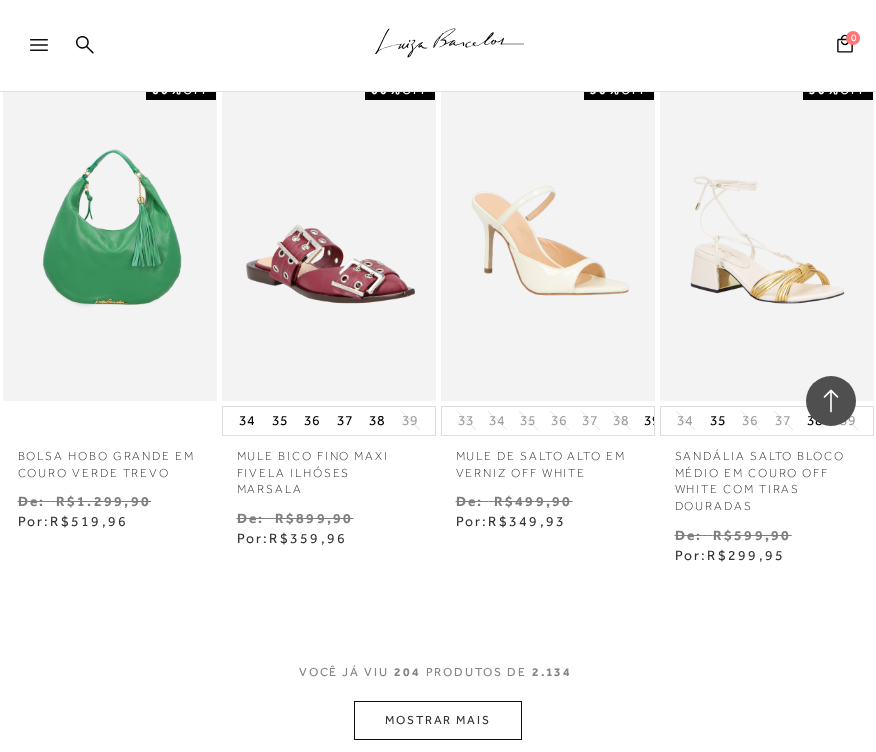 scroll, scrollTop: 25030, scrollLeft: 0, axis: vertical 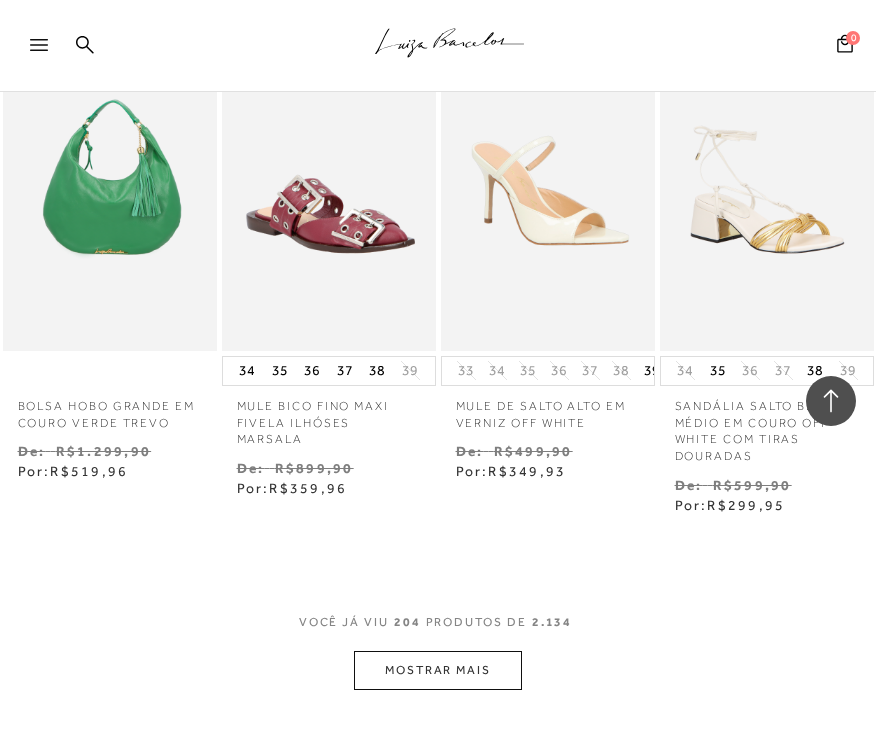 click on "MOSTRAR MAIS" at bounding box center [438, 670] 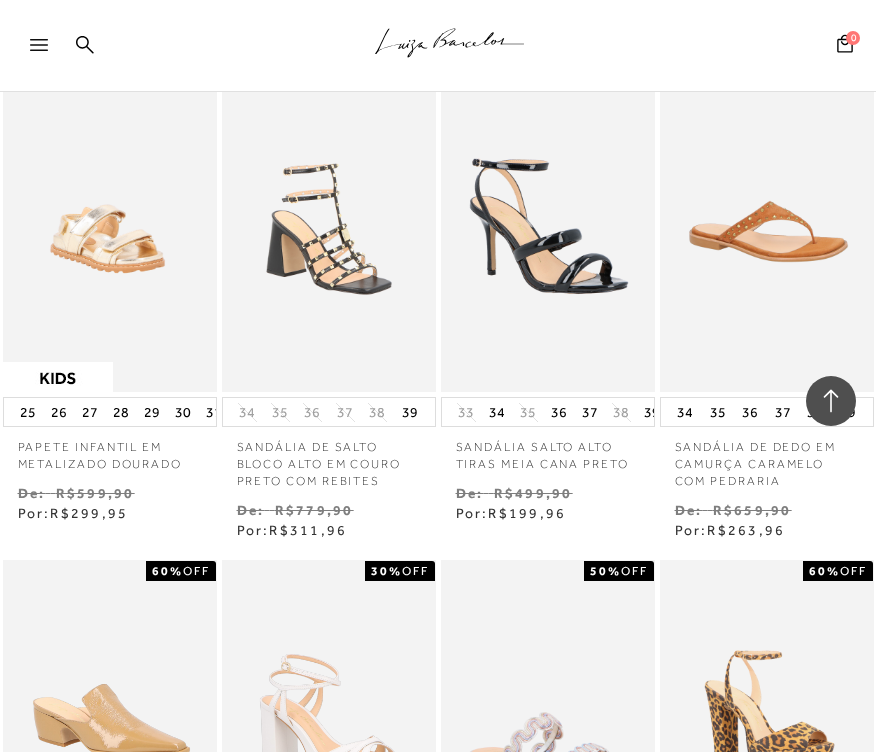scroll, scrollTop: 26552, scrollLeft: 0, axis: vertical 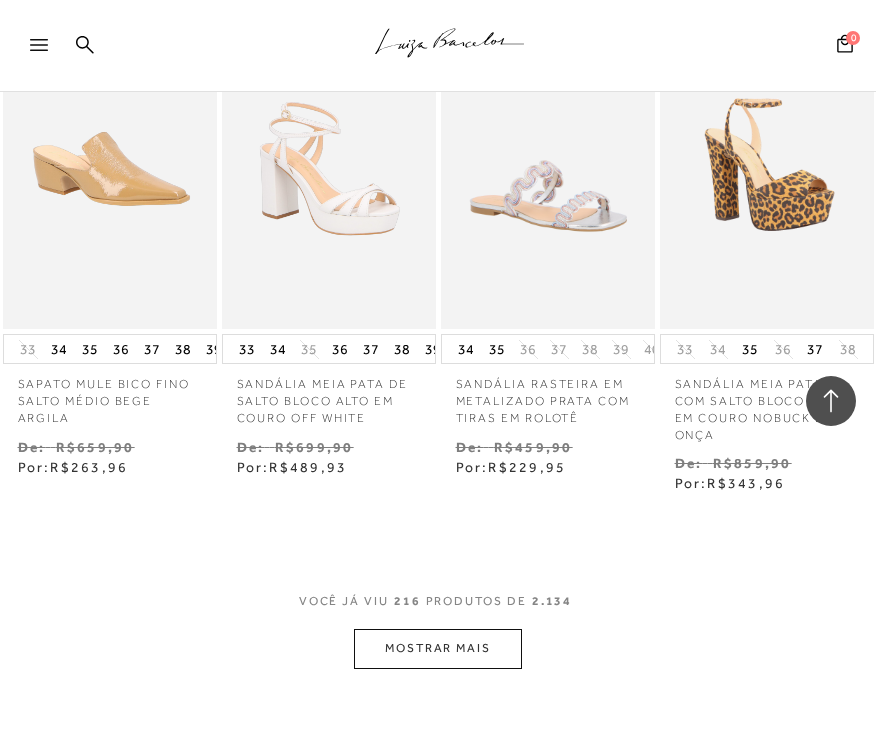 click on "Resultados da pesquisa
Outlet até 80%
Resultados: 205 - 216 (de 2.134)
Opções de exibição
2134
resultados encontrados
Ordenar Padrão 0 60%" at bounding box center (438, -12901) 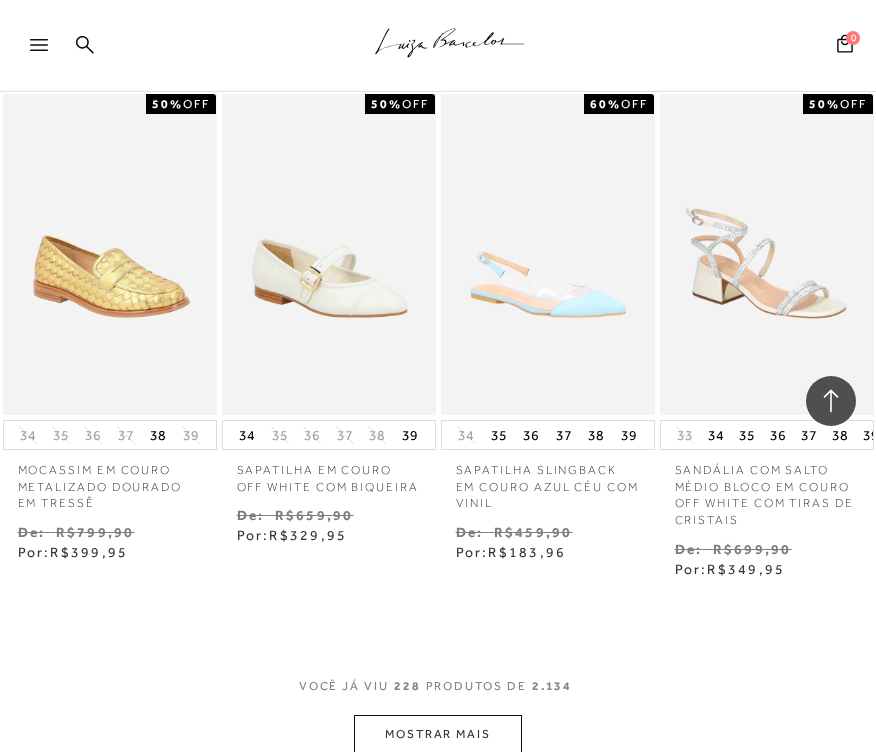 scroll, scrollTop: 28024, scrollLeft: 0, axis: vertical 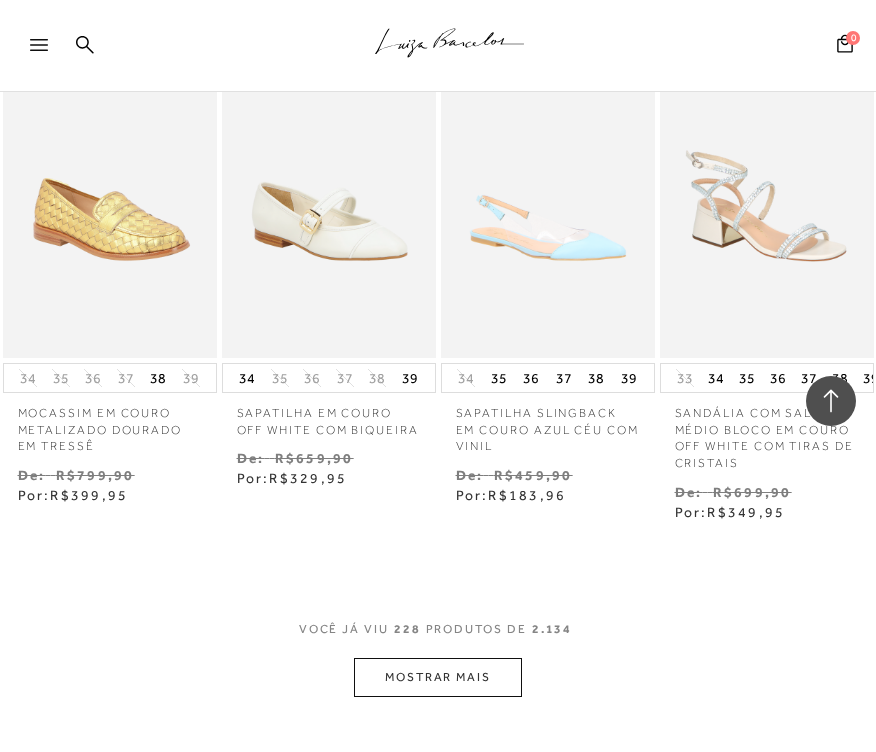 click on "MOSTRAR MAIS" at bounding box center [438, 677] 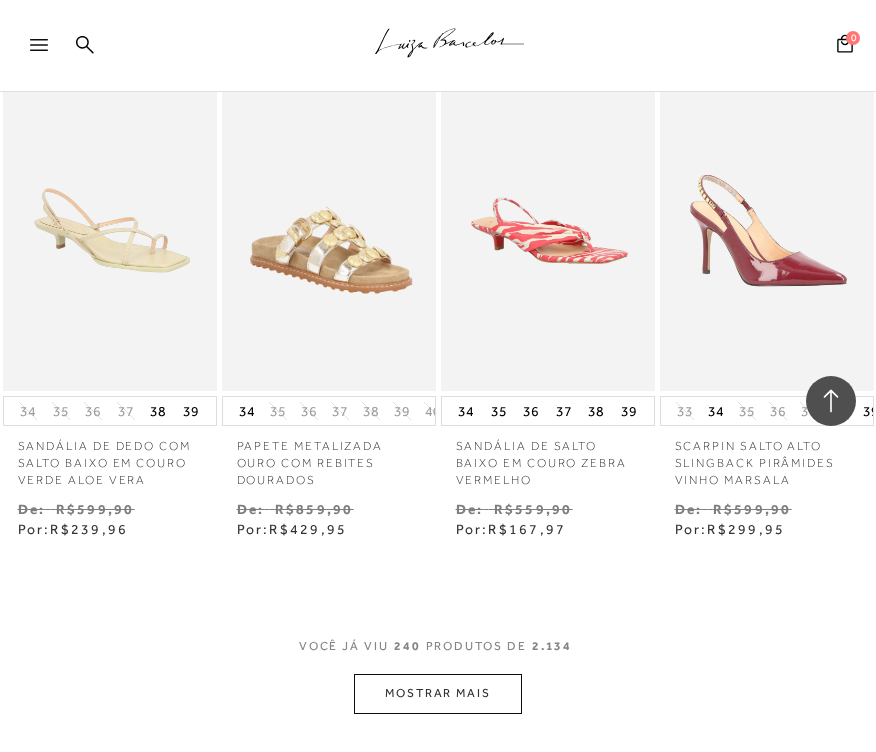 scroll, scrollTop: 29510, scrollLeft: 0, axis: vertical 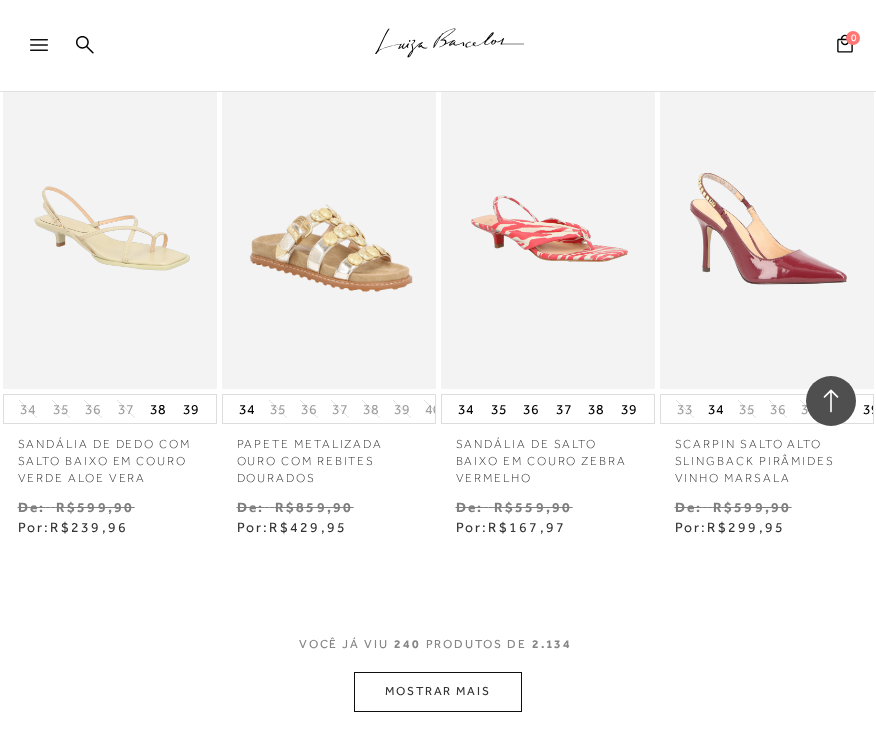 click on "MOSTRAR MAIS" at bounding box center (438, 691) 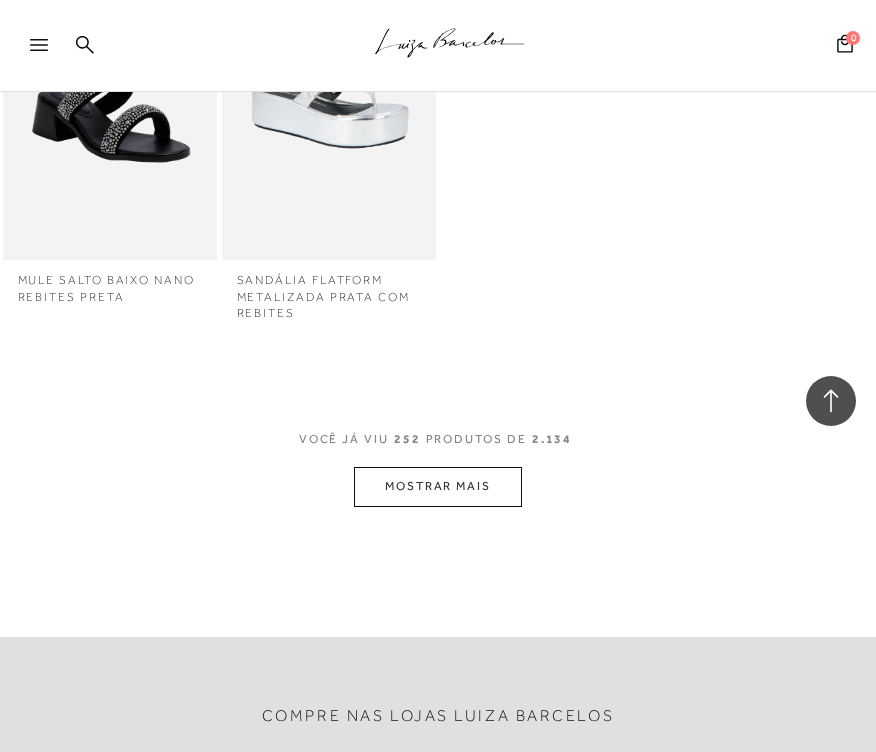 click on "Resultados da pesquisa
Outlet até 80%
Resultados: 241 - 252 (de 2.134)
Opções de exibição
2134
resultados encontrados
Ordenar Padrão" at bounding box center [438, -15182] 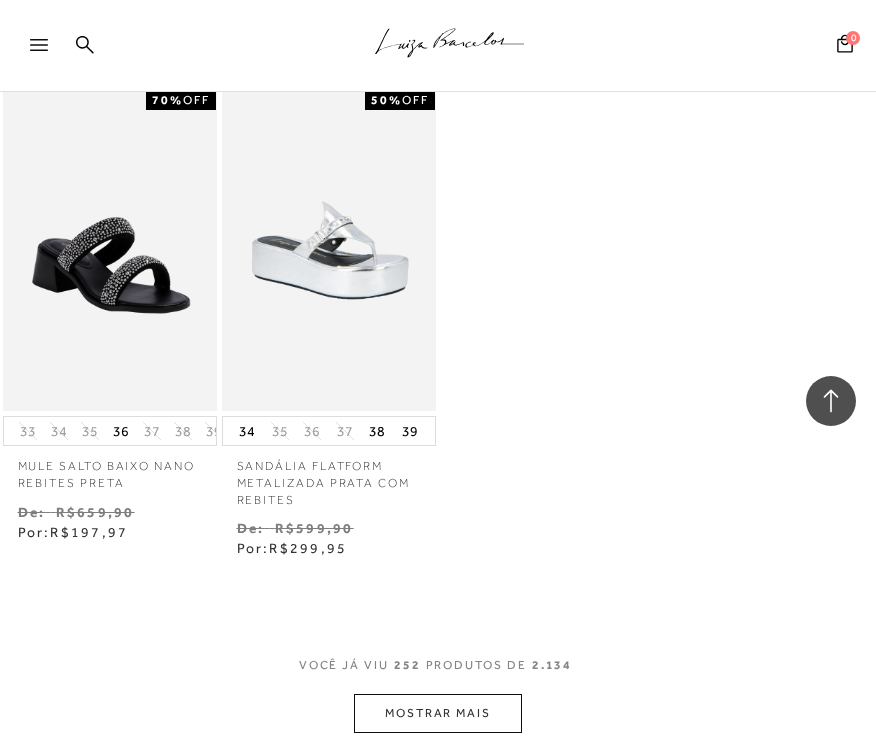 scroll, scrollTop: 31123, scrollLeft: 0, axis: vertical 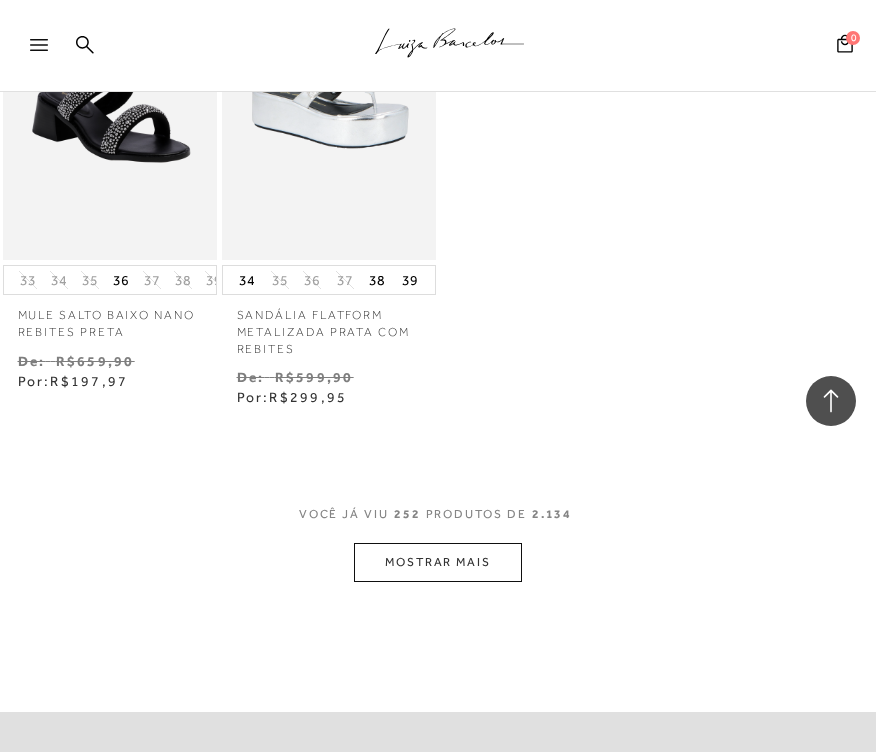 click on "MOSTRAR MAIS" at bounding box center [438, 562] 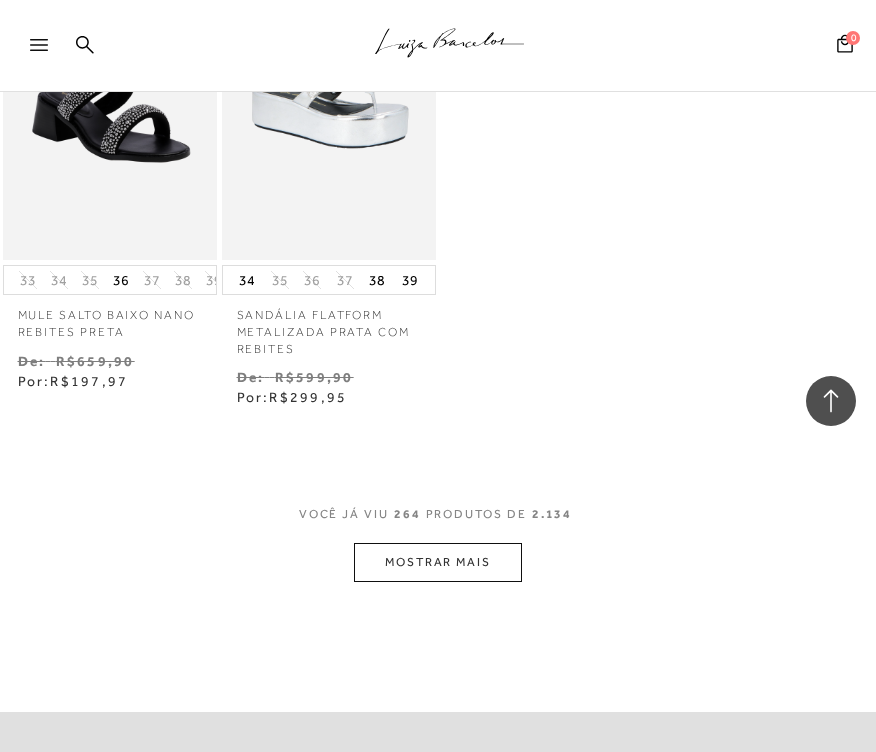 click on "MOSTRAR MAIS" at bounding box center (438, 562) 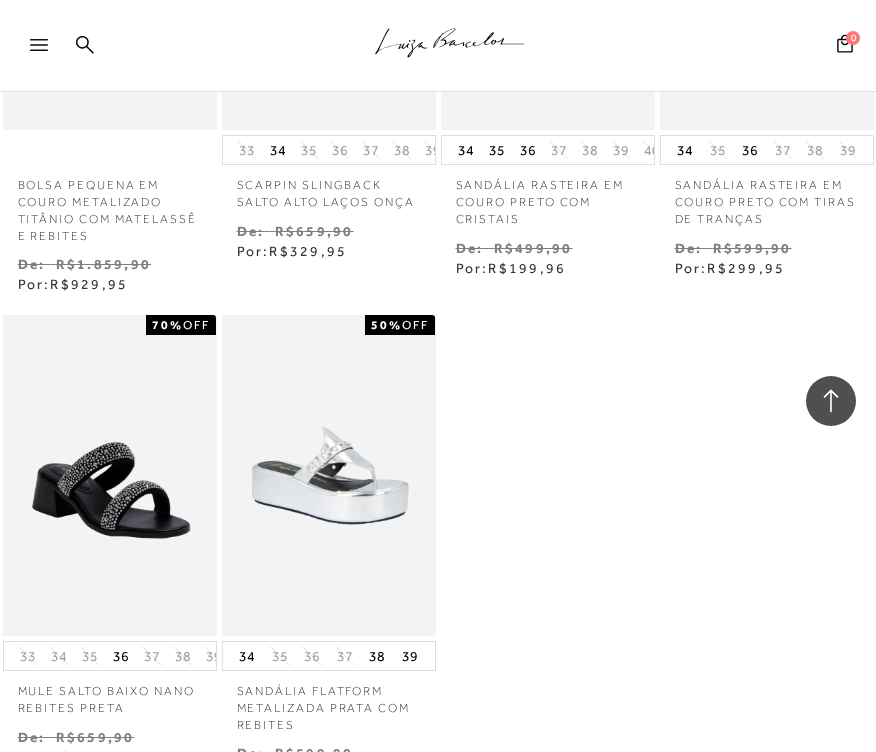 scroll, scrollTop: 29624, scrollLeft: 0, axis: vertical 